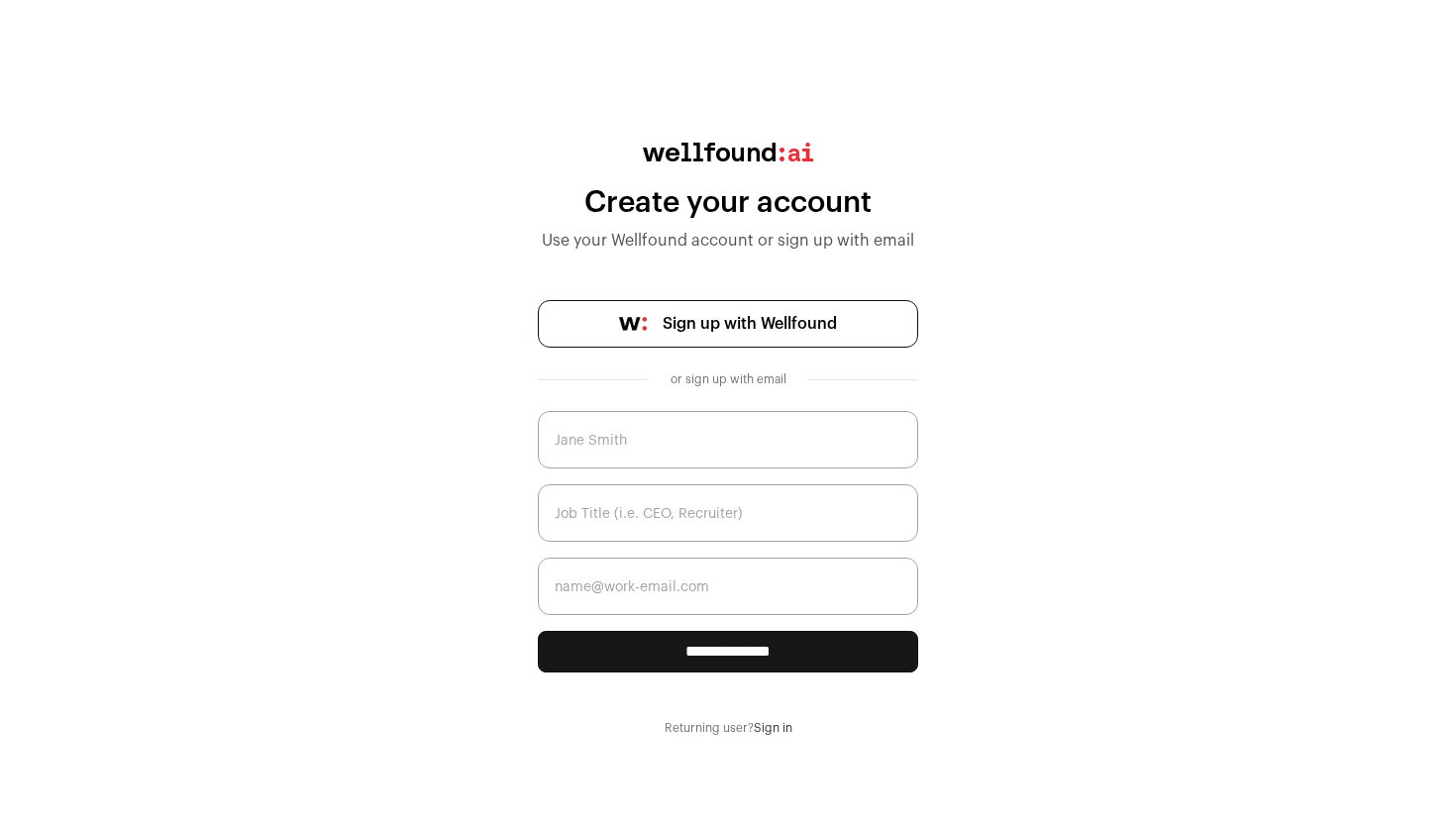 scroll, scrollTop: 0, scrollLeft: 0, axis: both 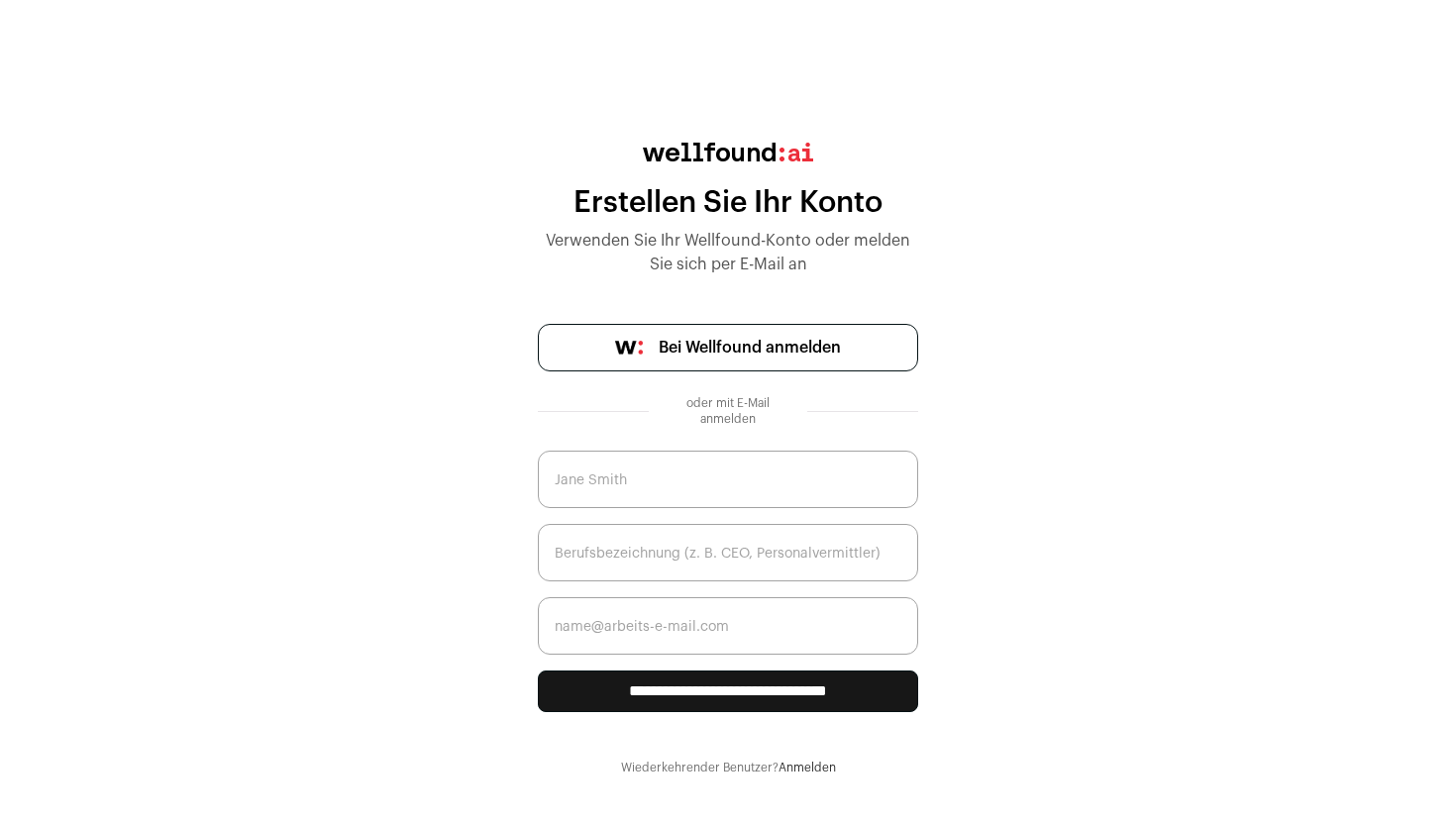 click at bounding box center [728, 479] 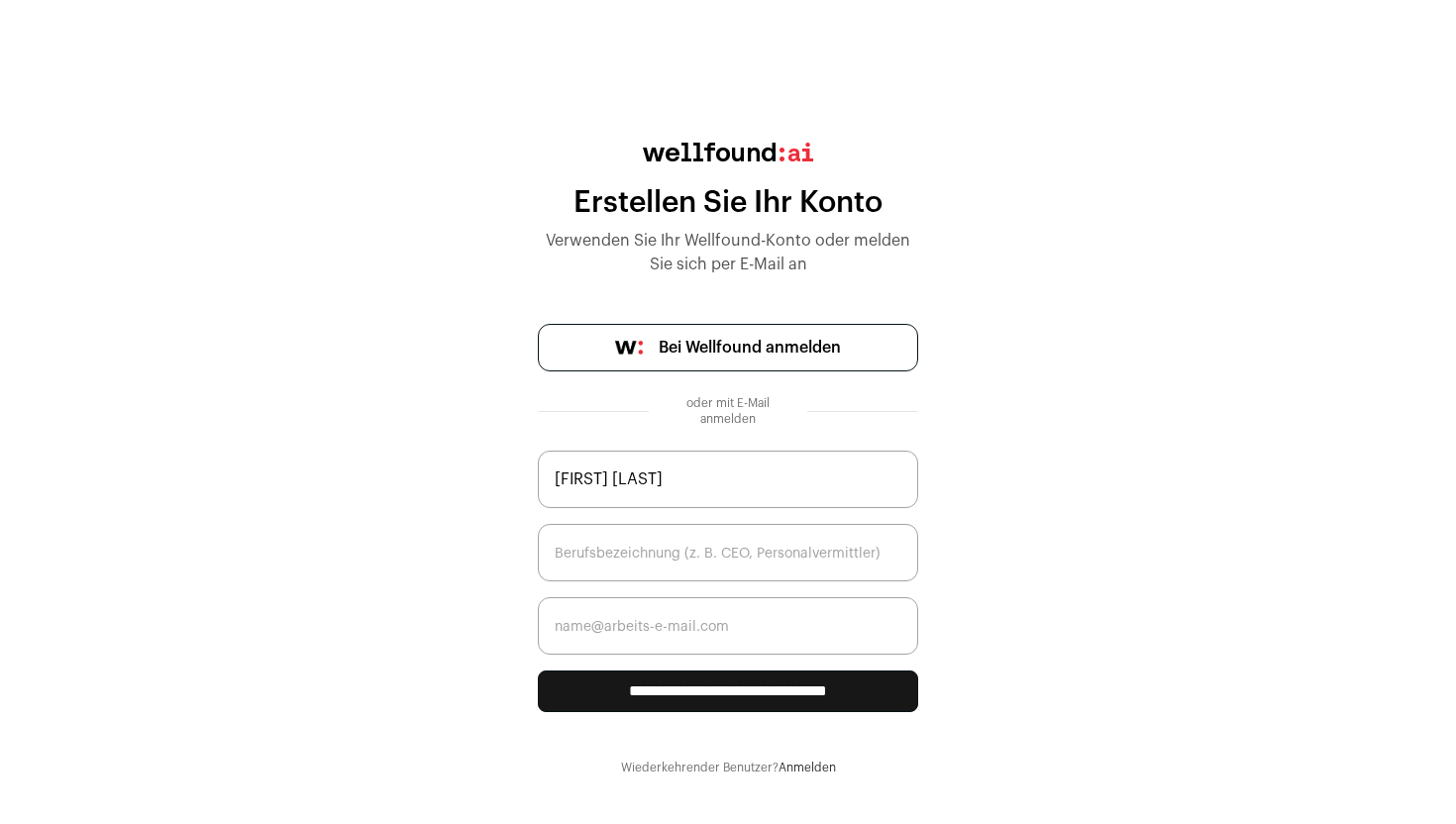 type on "[FIRST] [LAST]" 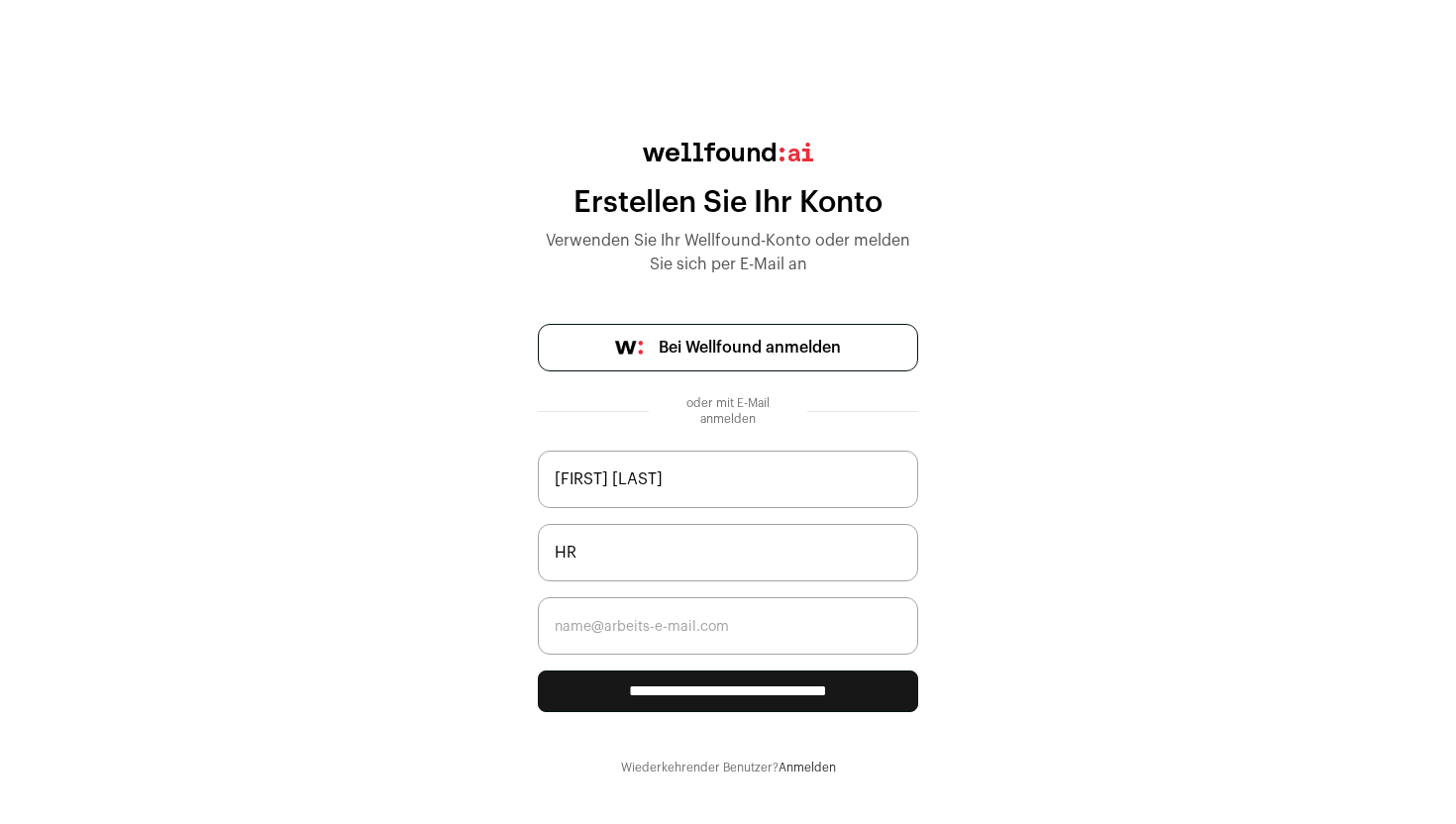 type on "HR" 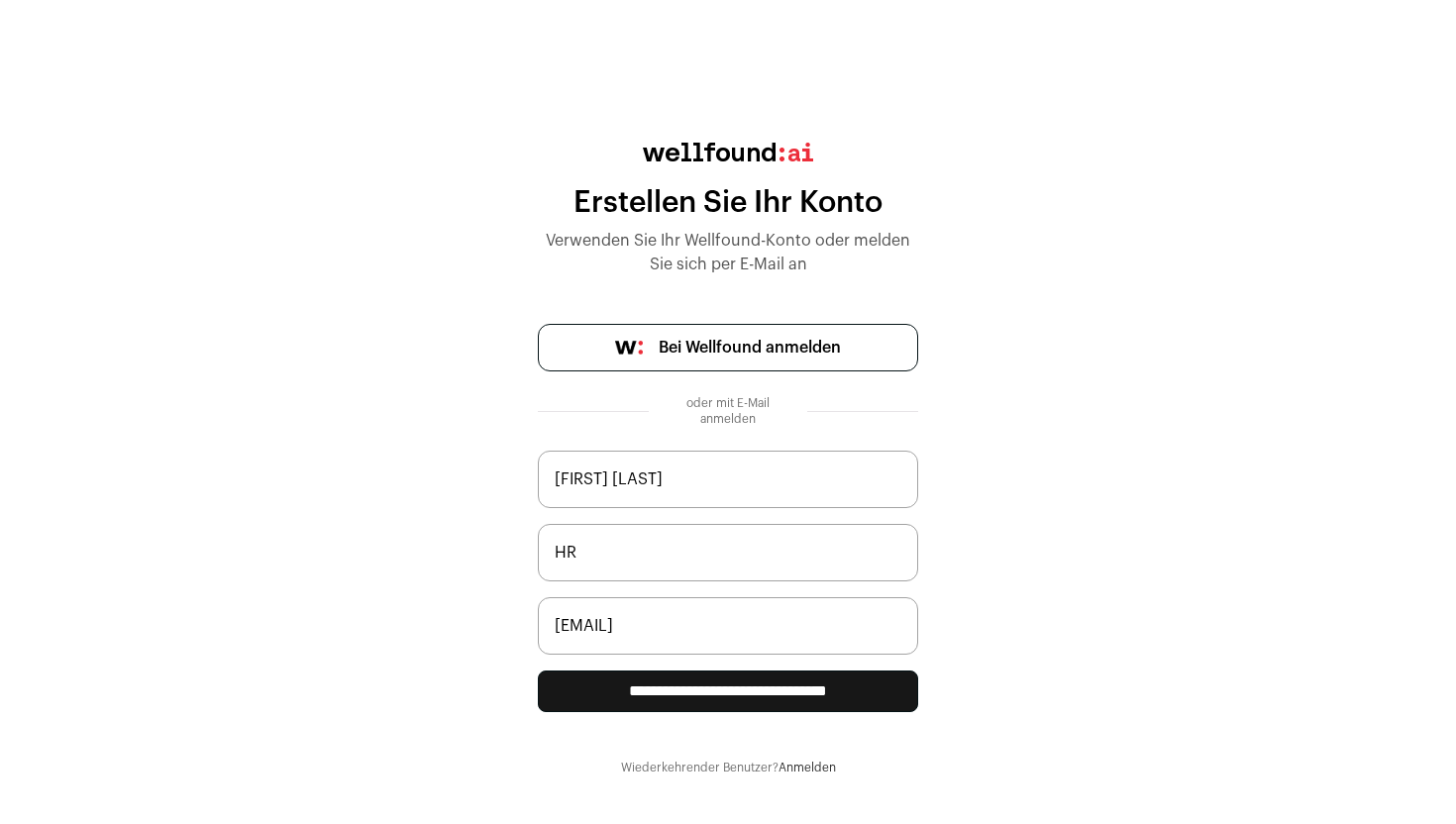 type on "[EMAIL]" 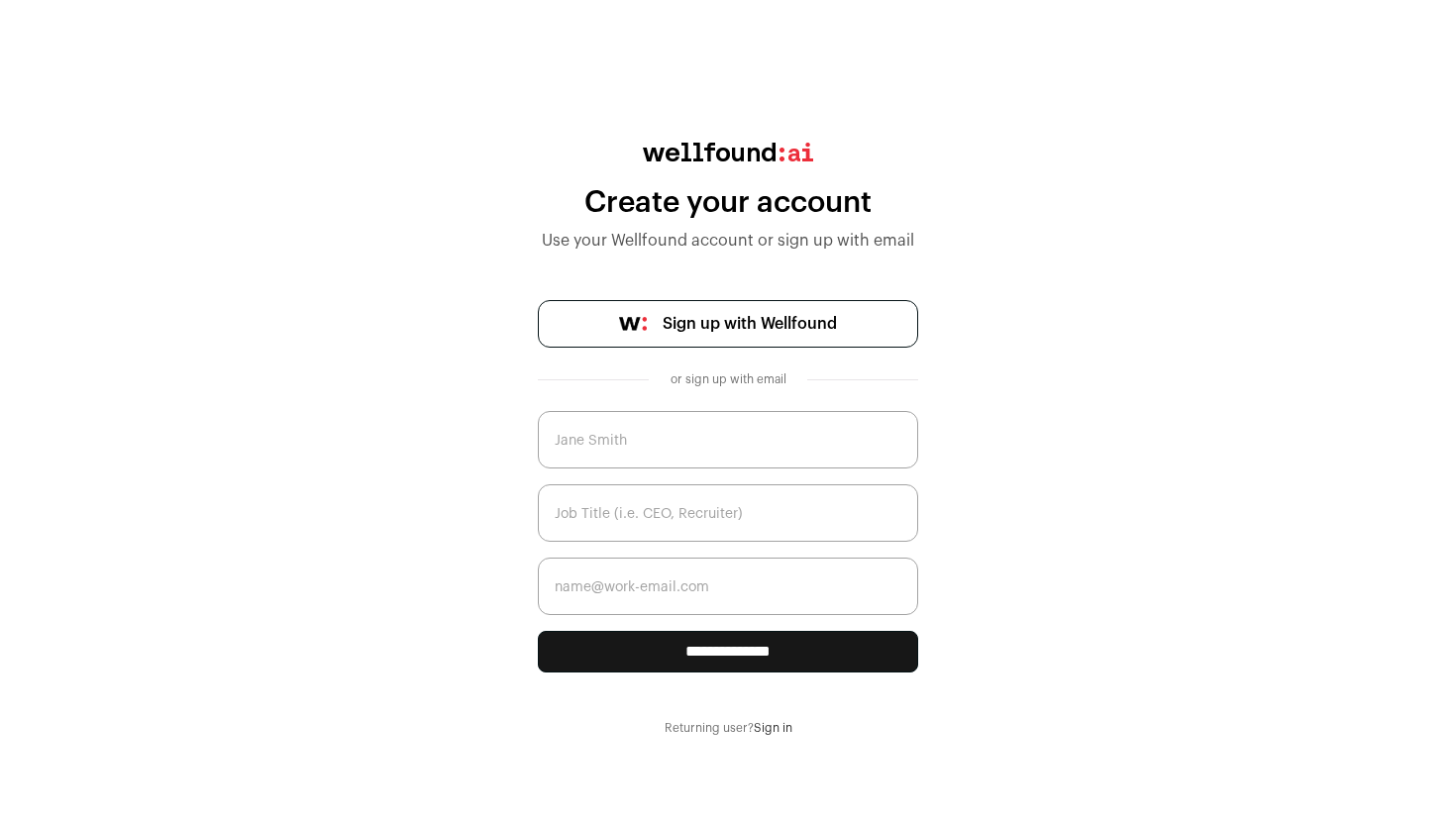 scroll, scrollTop: 0, scrollLeft: 0, axis: both 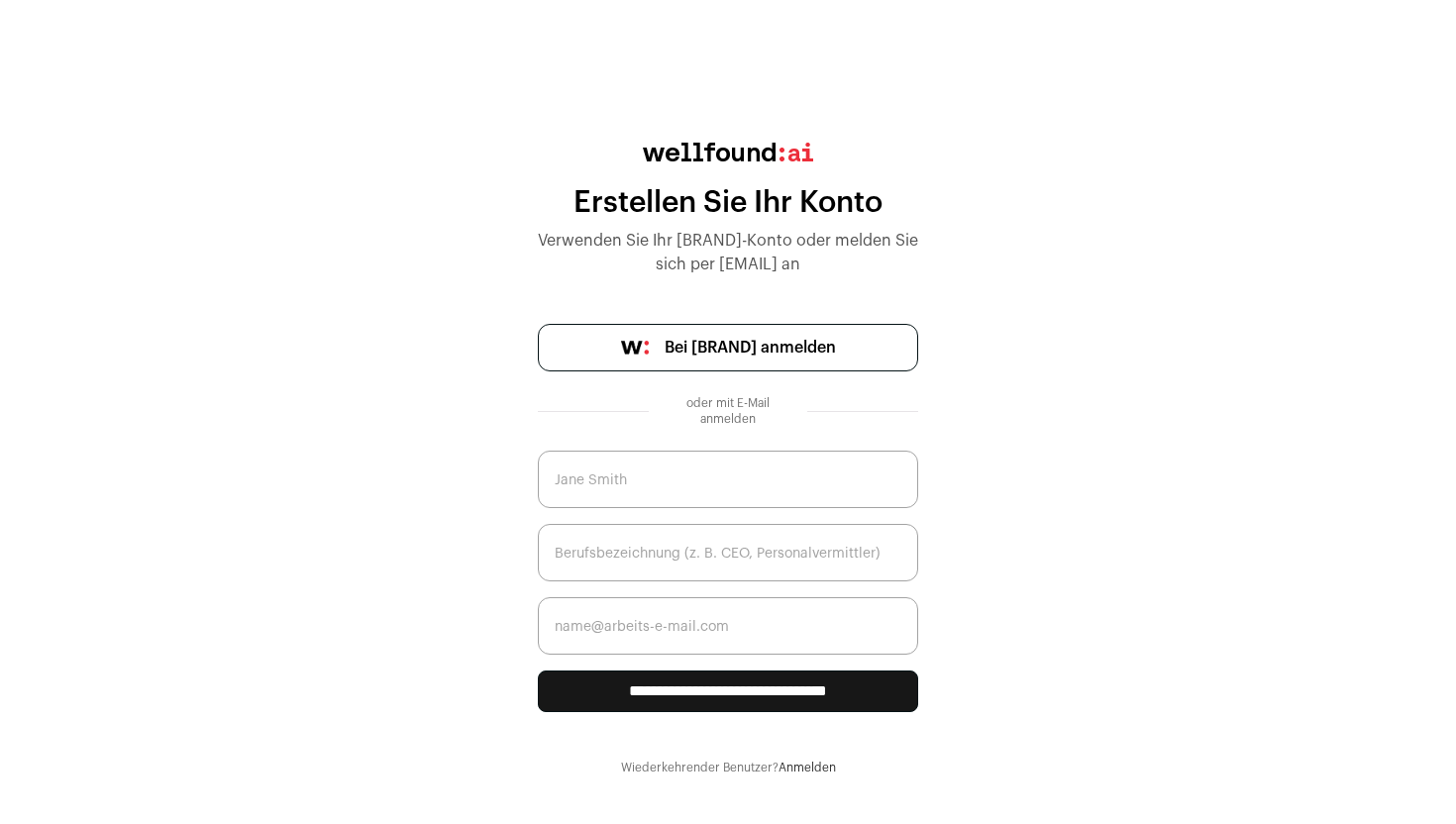 click at bounding box center [728, 152] 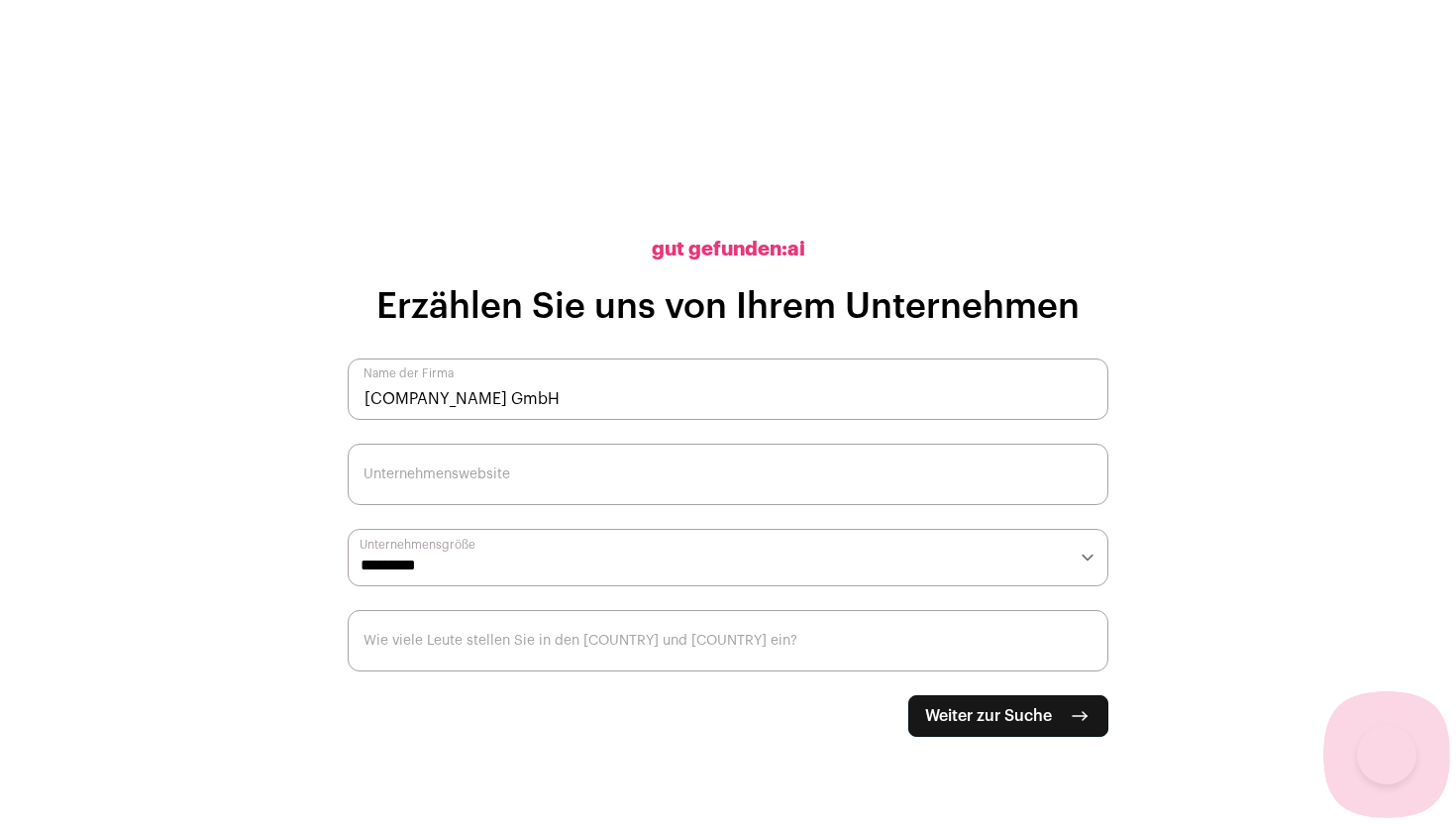 scroll, scrollTop: 0, scrollLeft: 0, axis: both 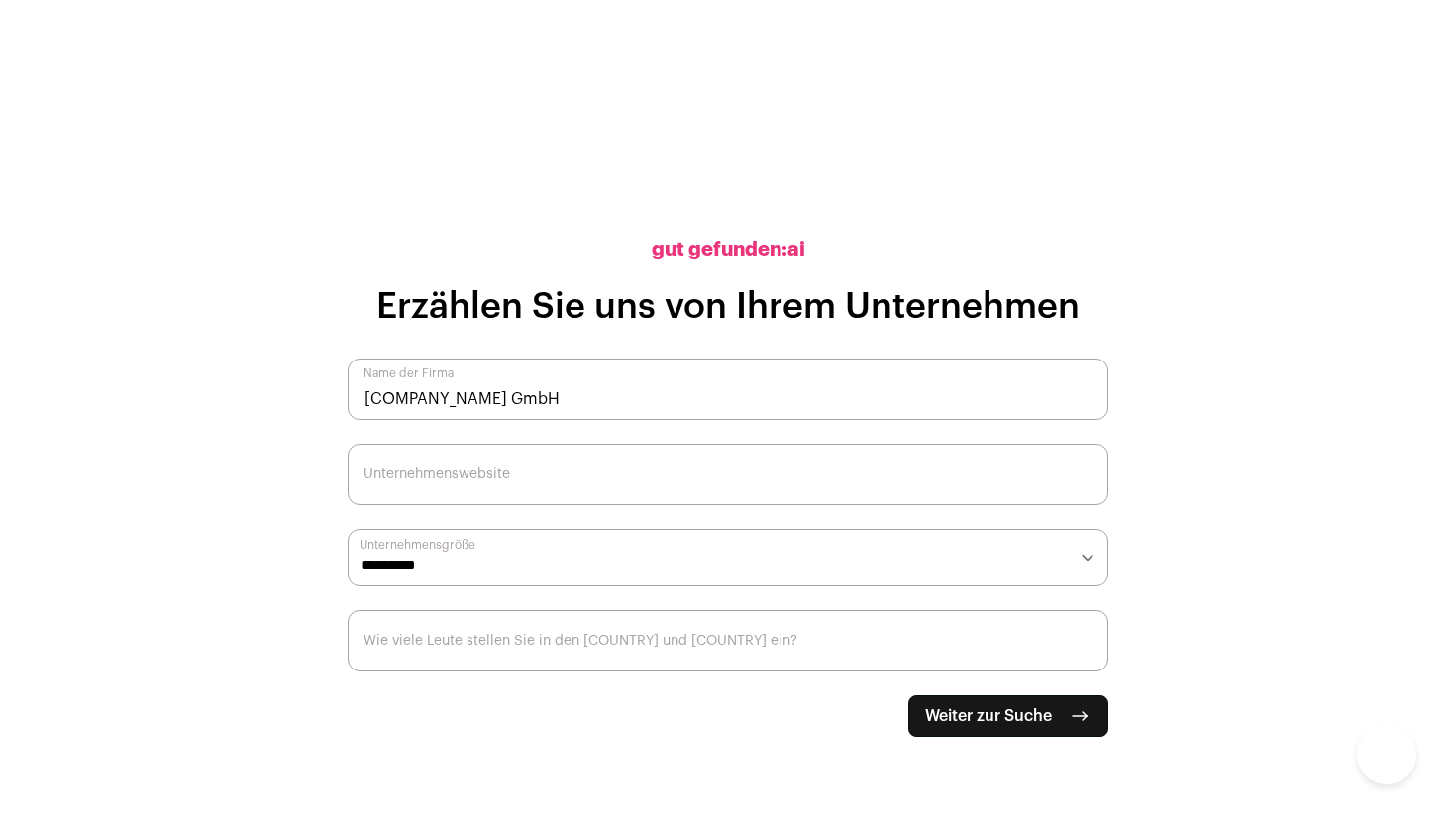 click on "Unternehmenswebsite" at bounding box center [728, 474] 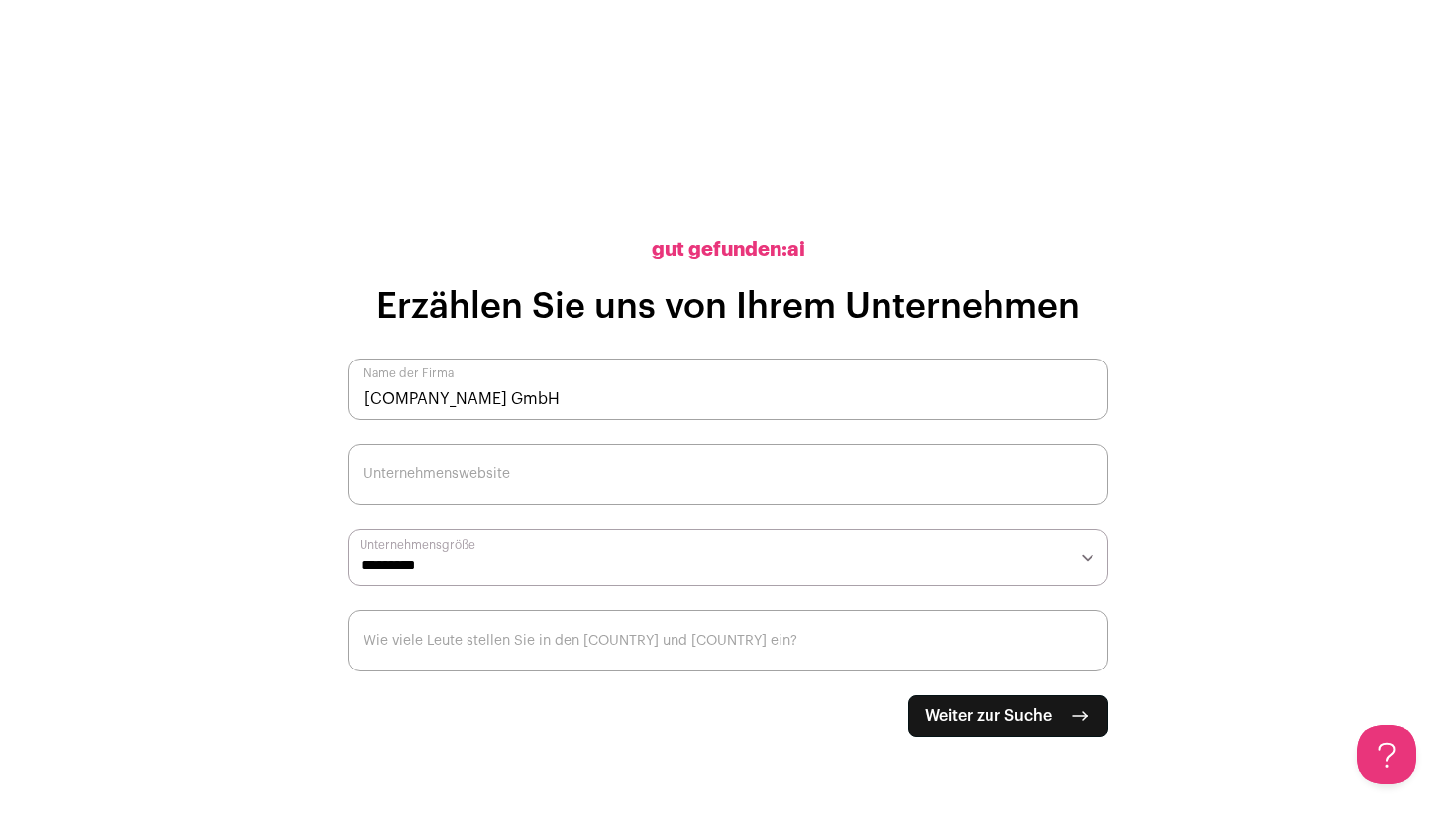 scroll, scrollTop: 0, scrollLeft: 0, axis: both 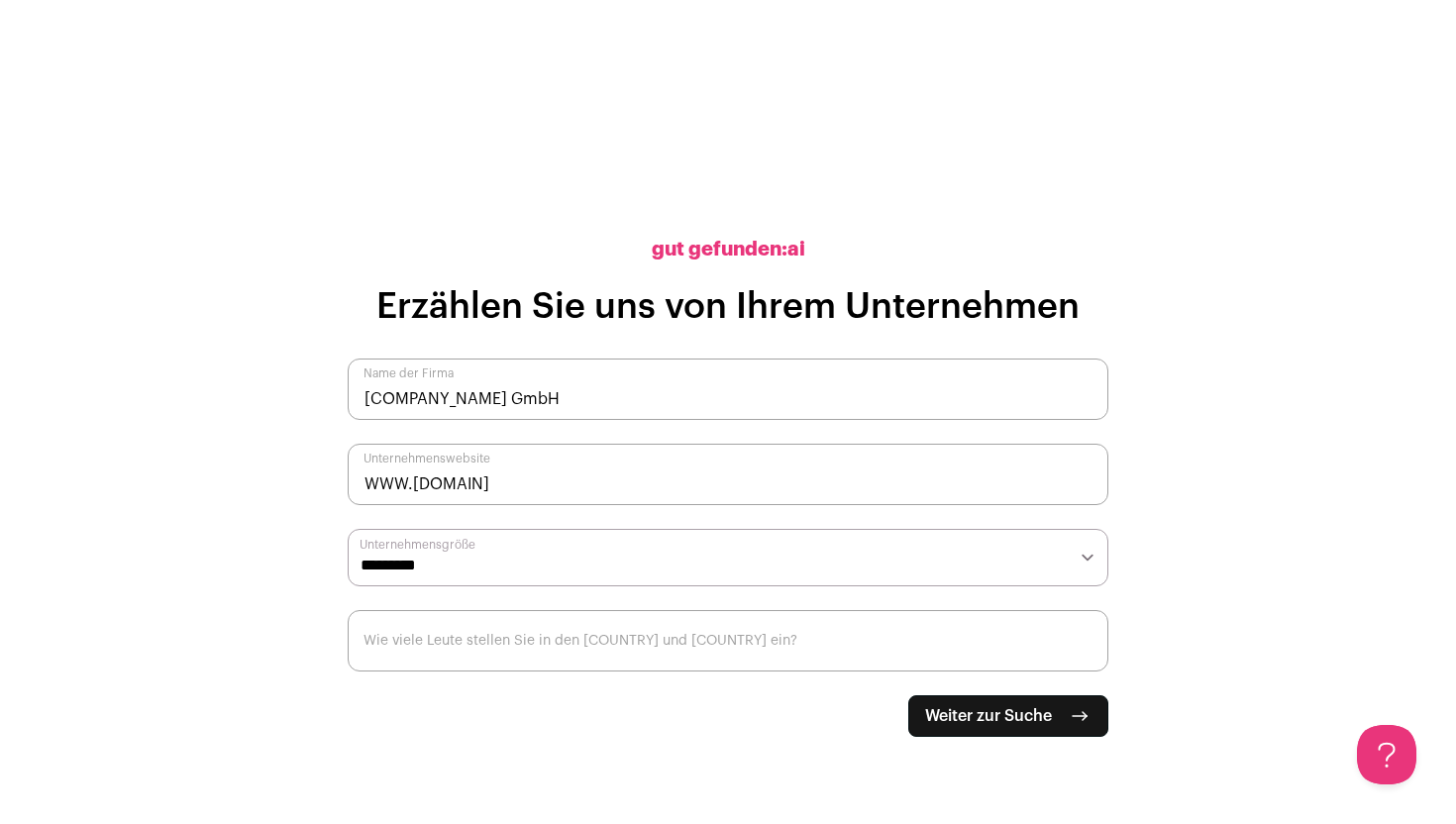 type on "WWW.P8.EU" 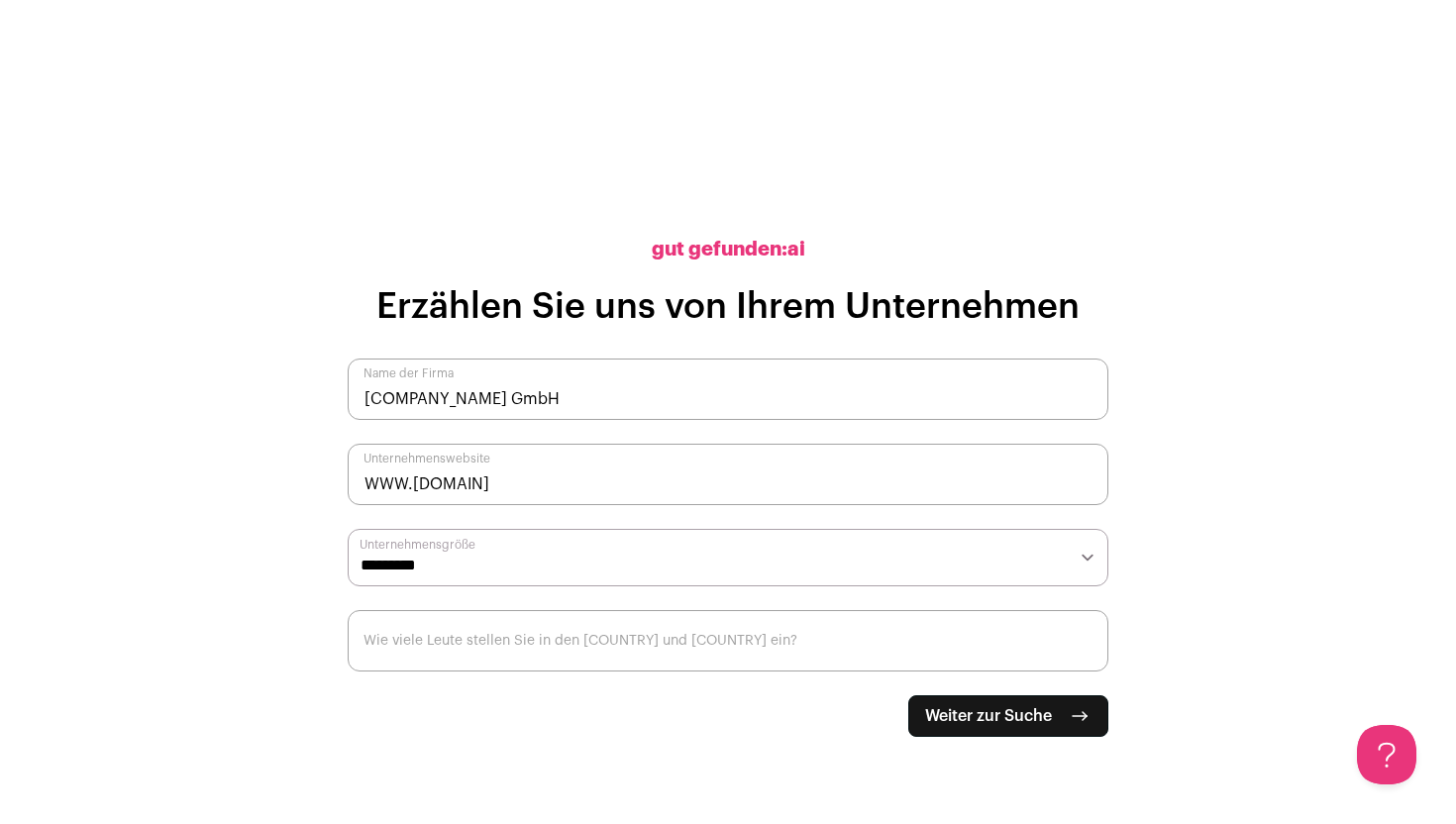 click on "**********" at bounding box center (728, 558) 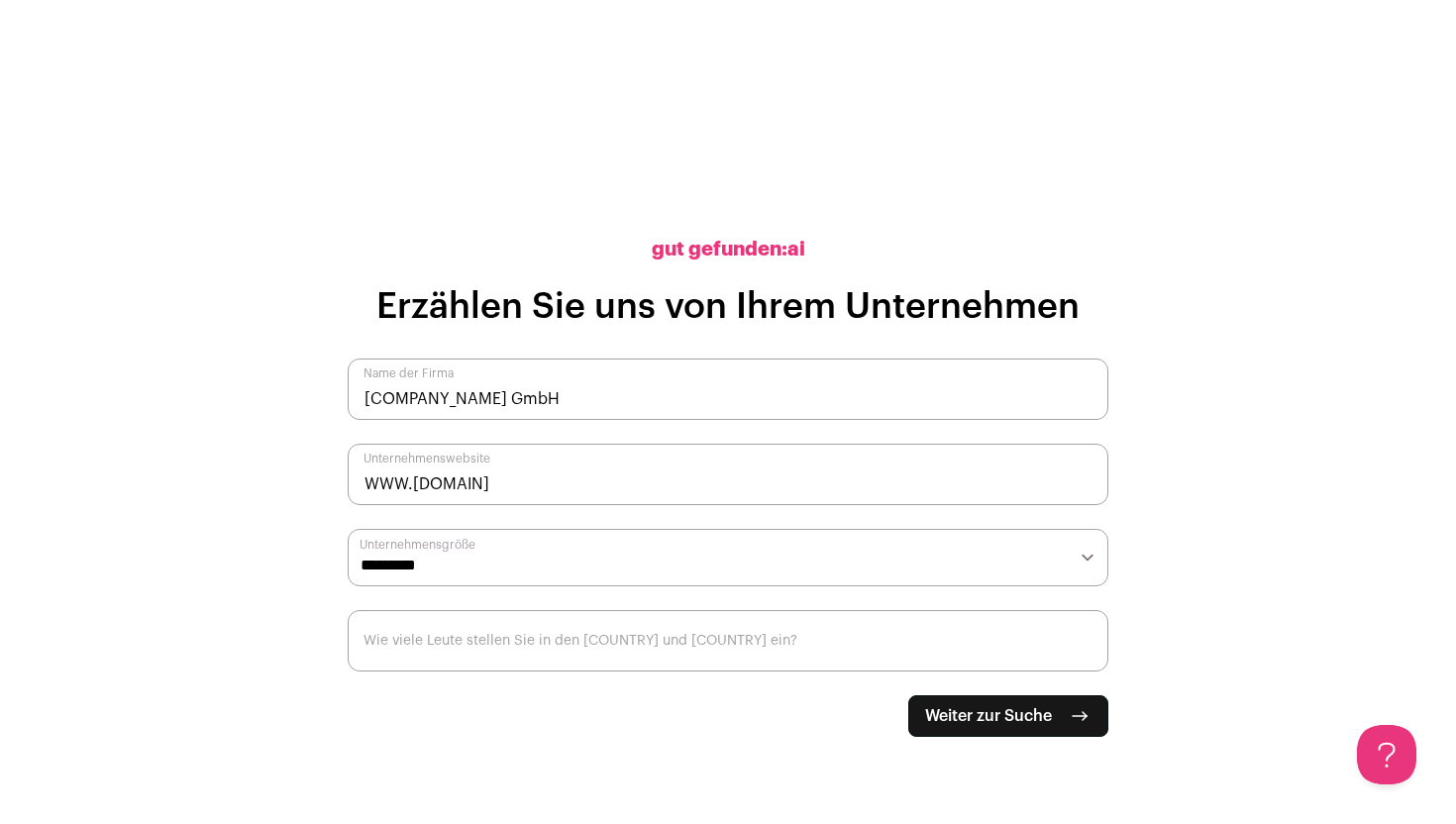 select on "**" 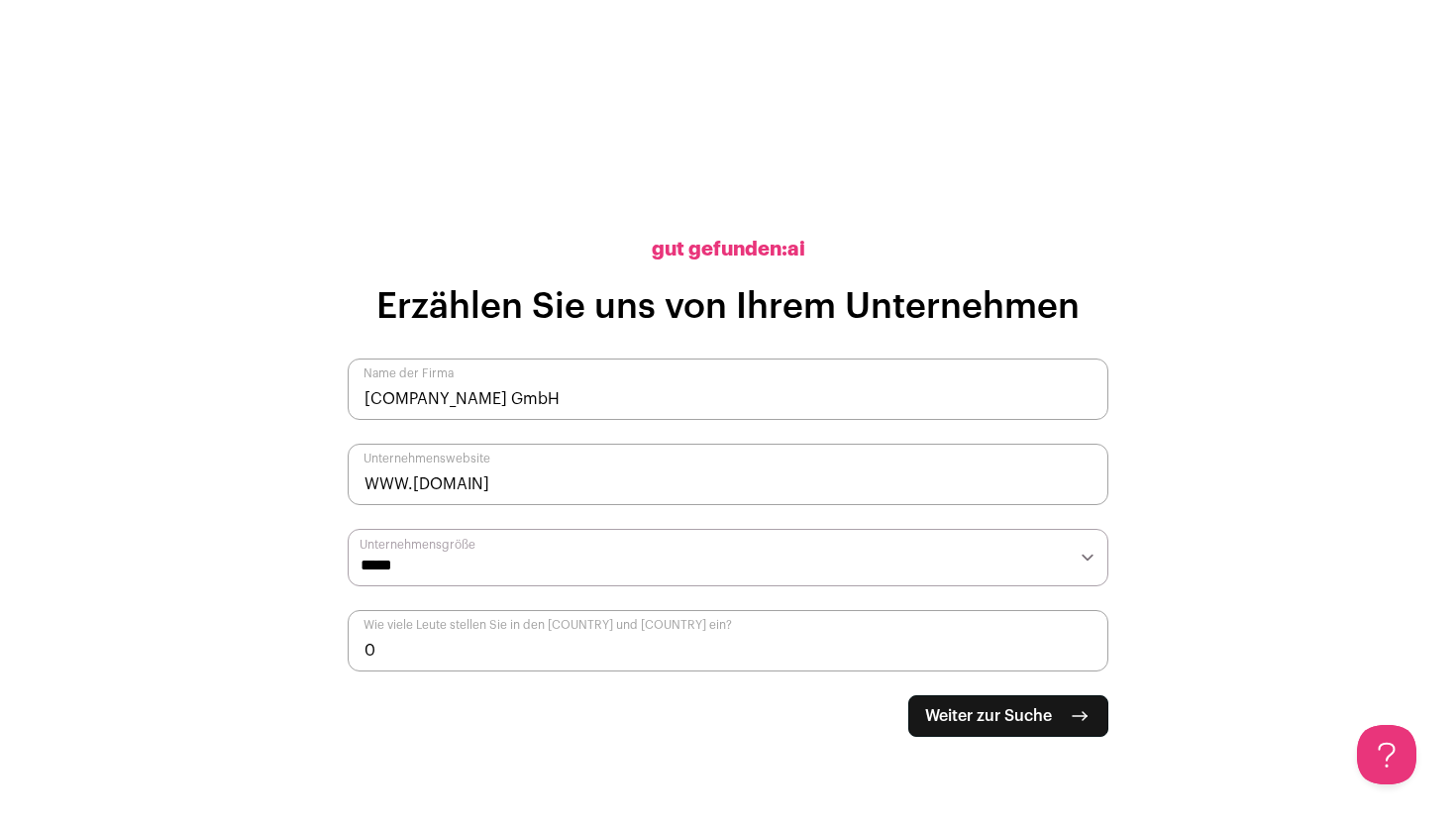 type on "0" 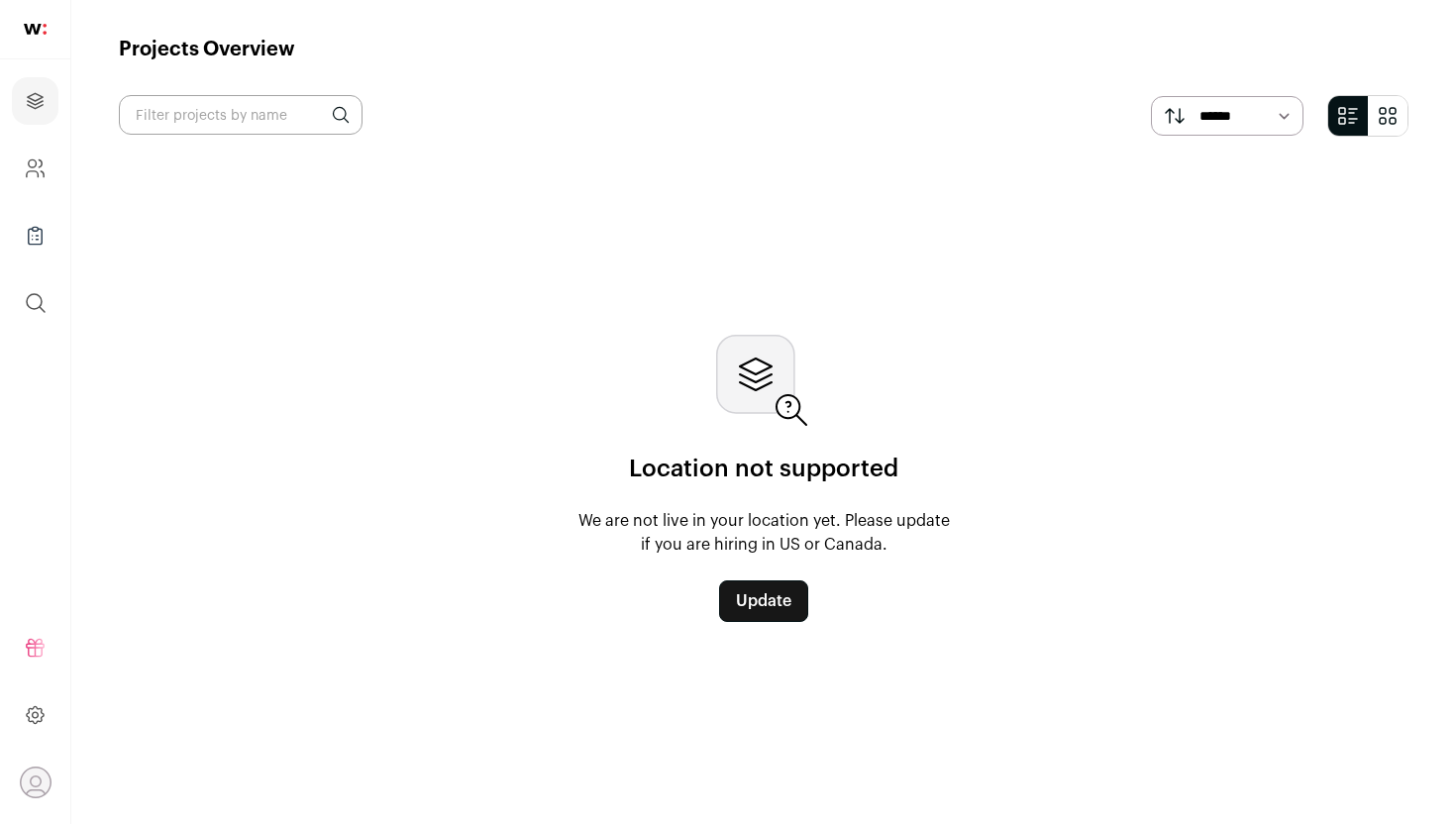 scroll, scrollTop: 0, scrollLeft: 0, axis: both 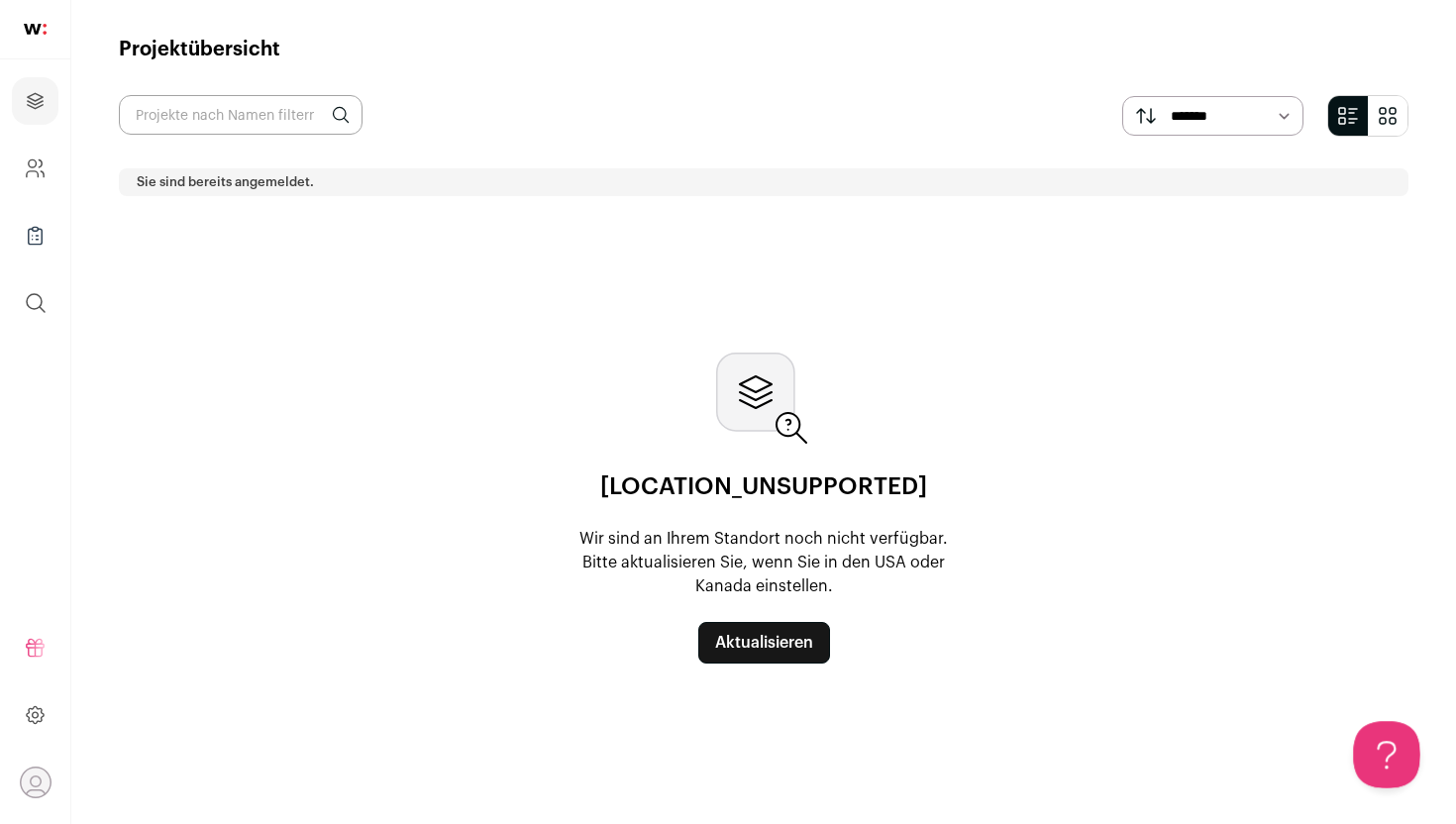 click at bounding box center [1383, 751] 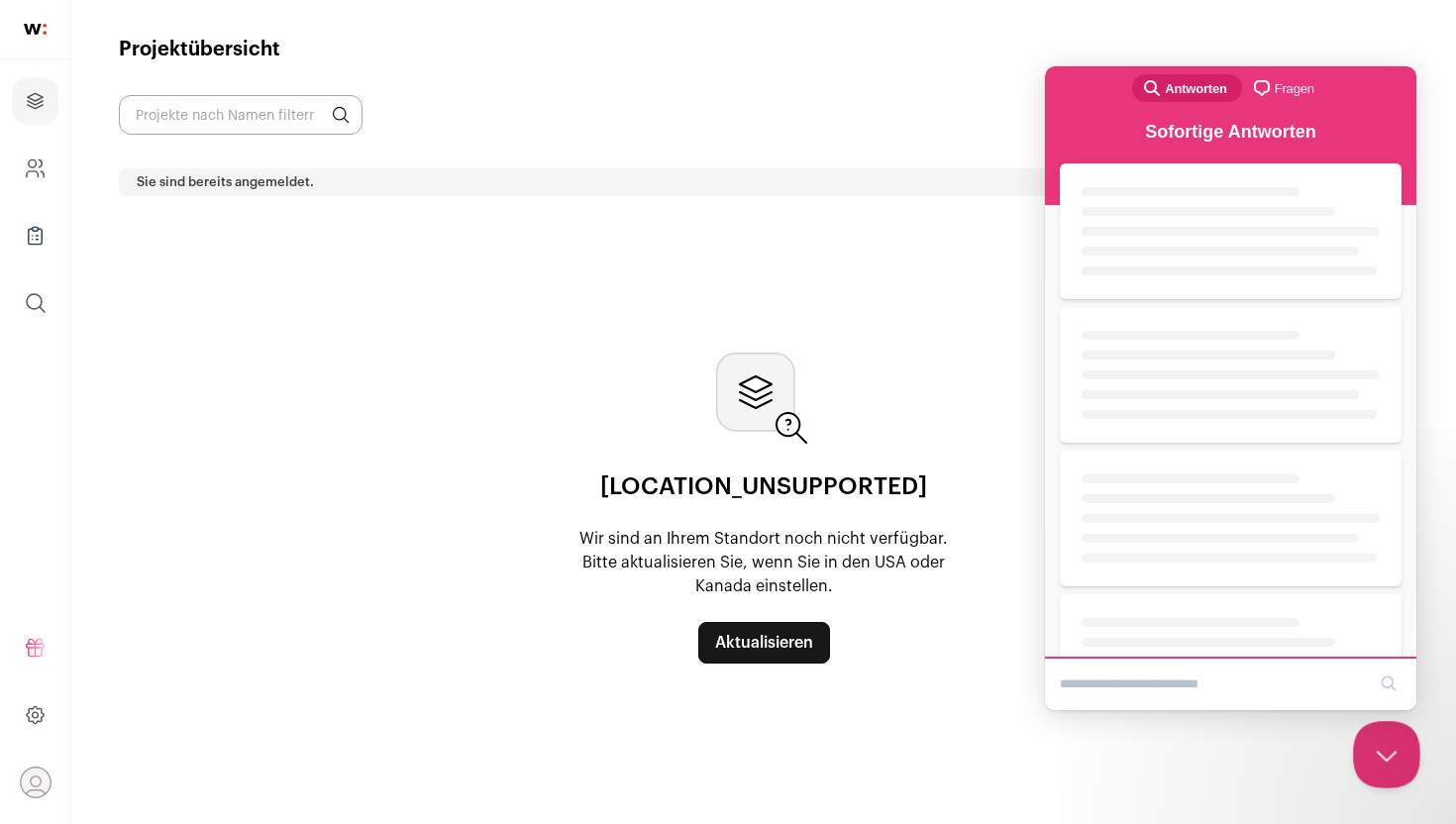 scroll, scrollTop: 0, scrollLeft: 0, axis: both 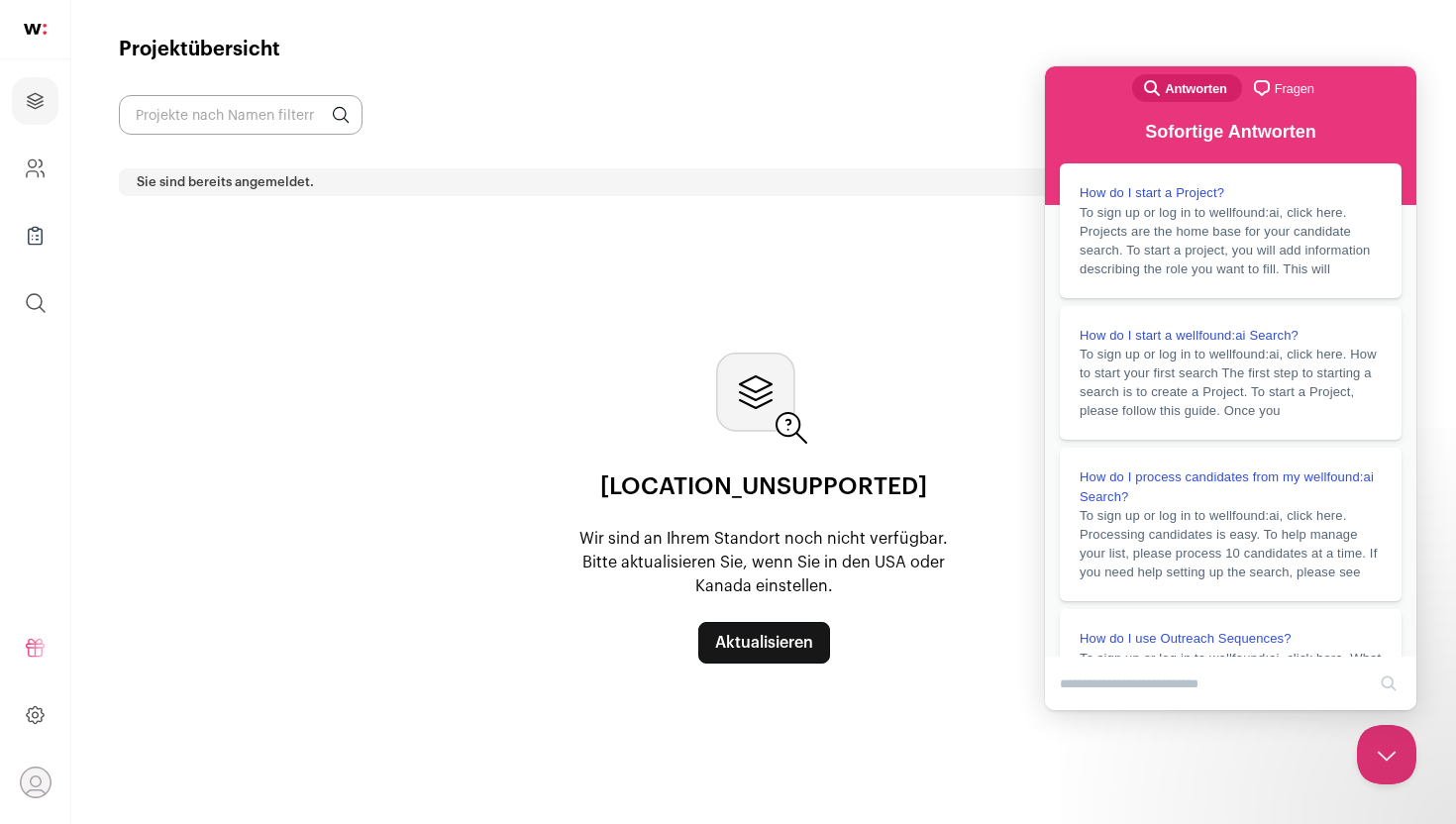 click on "[LOCATION_UNSUPPORTED]
[LOCATION_UNSUPPORTED_DETAIL]
[UPDATE]" at bounding box center [764, 508] 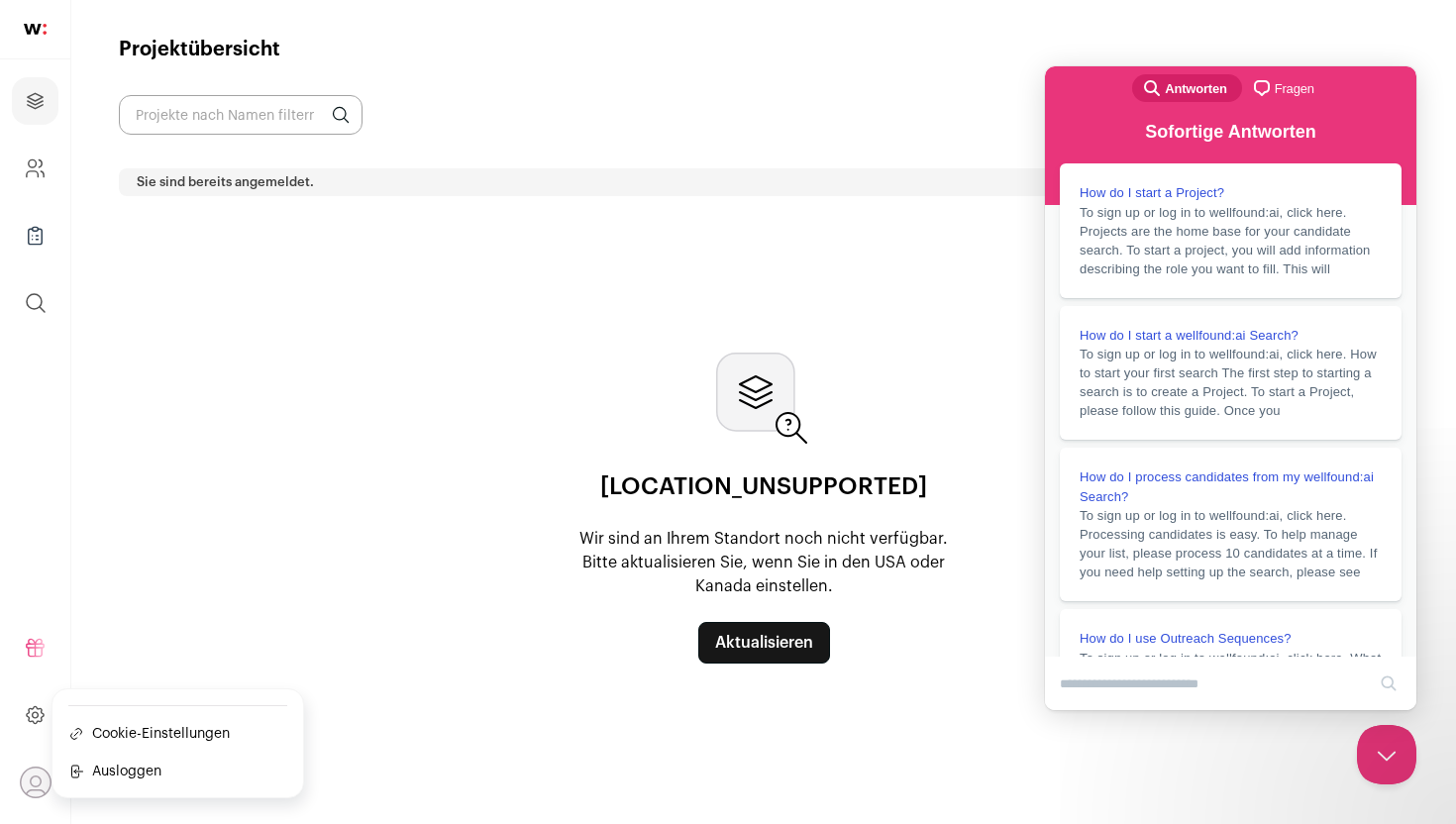 click on "Cookie-Einstellungen" at bounding box center (160, 734) 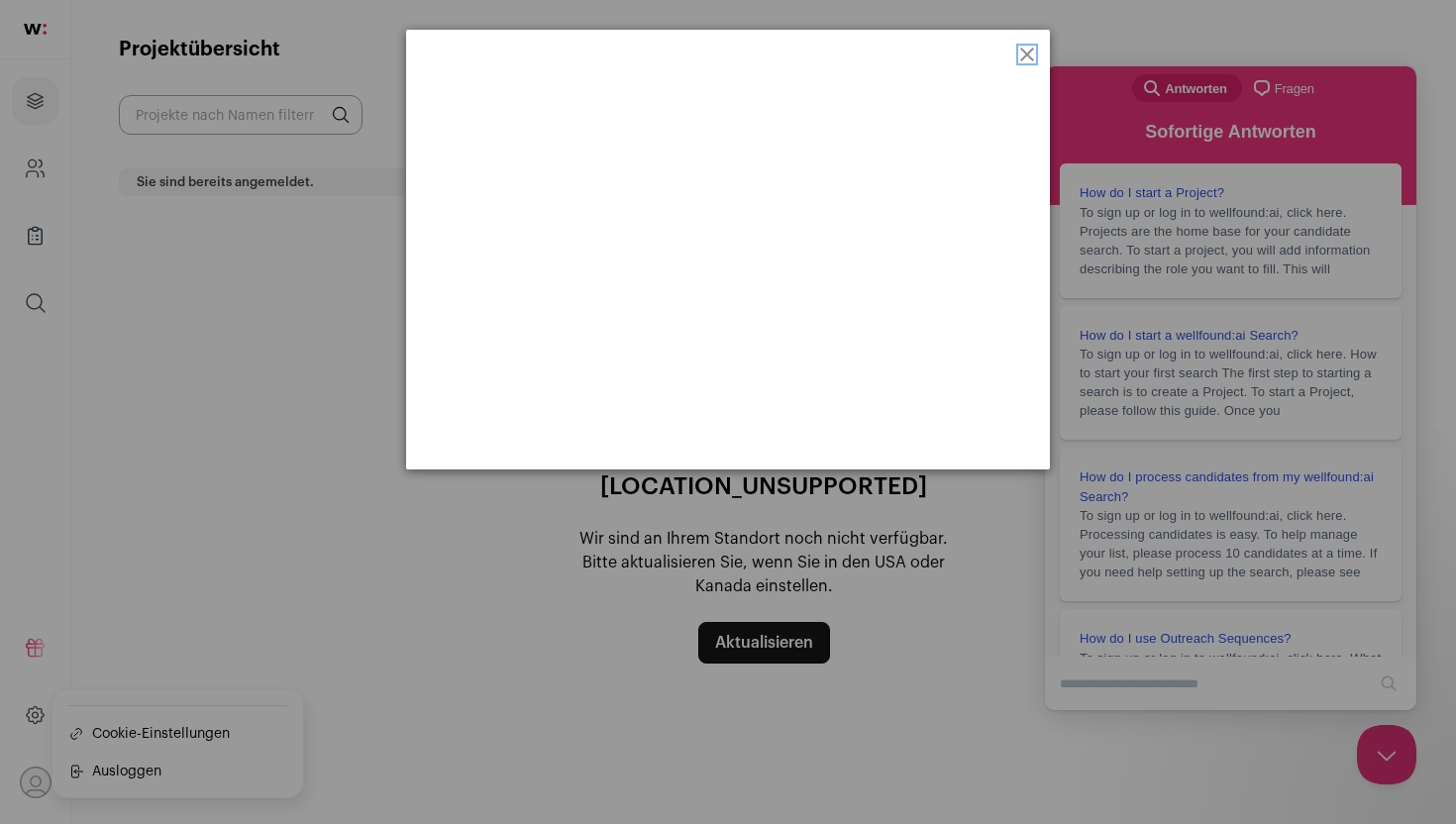 click at bounding box center (1027, 54) 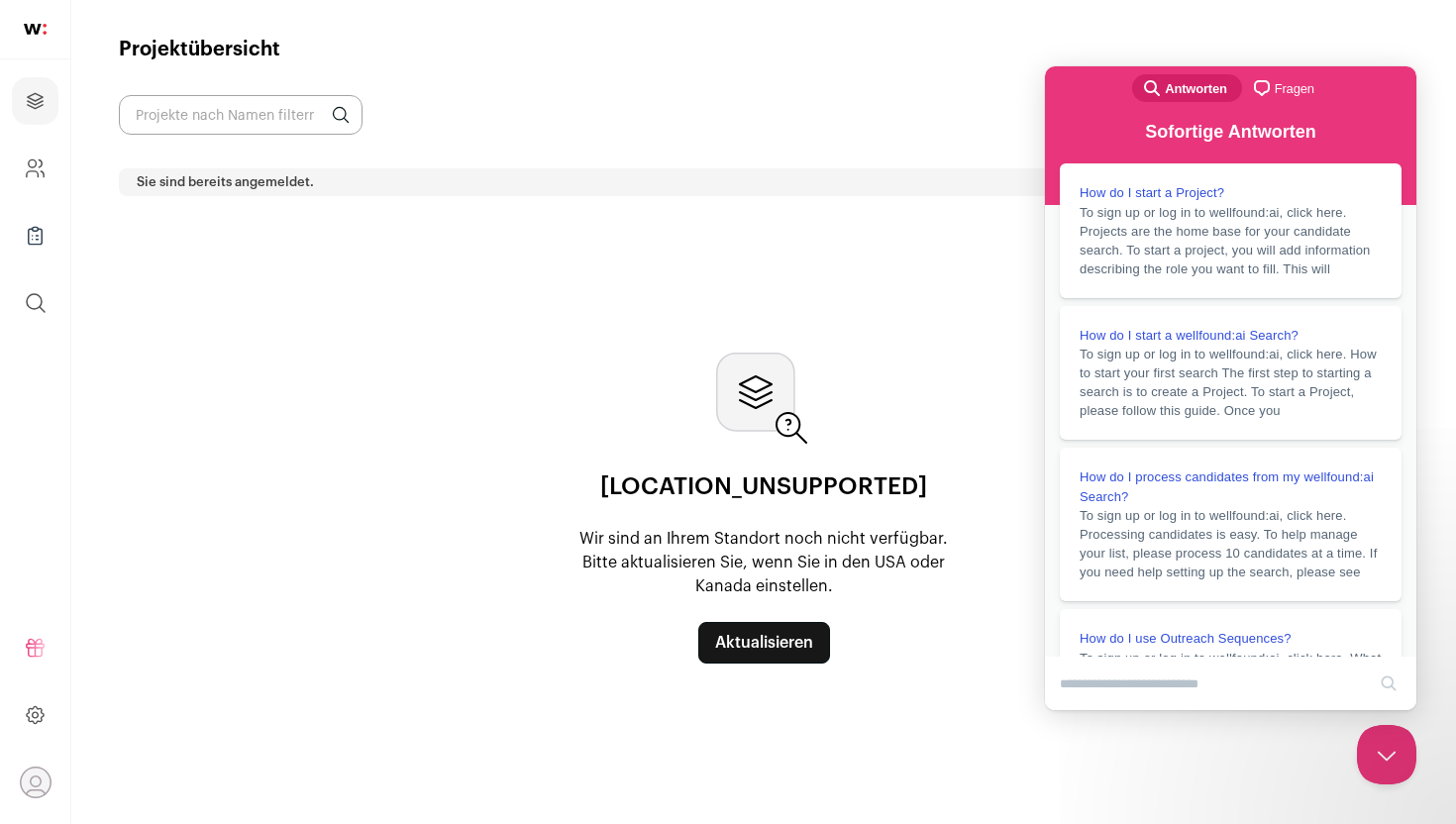 click on "**********" at bounding box center [764, 412] 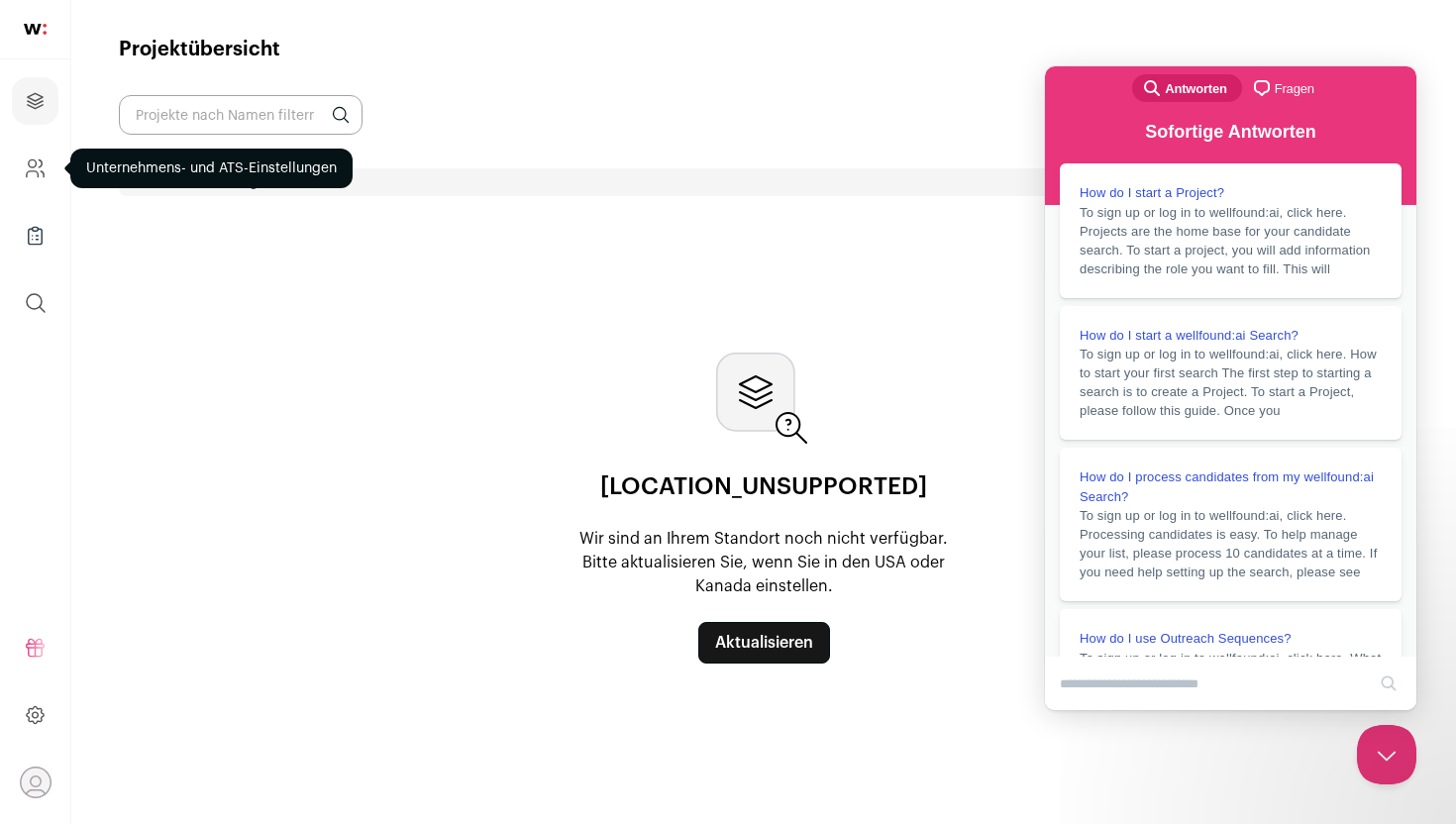 click 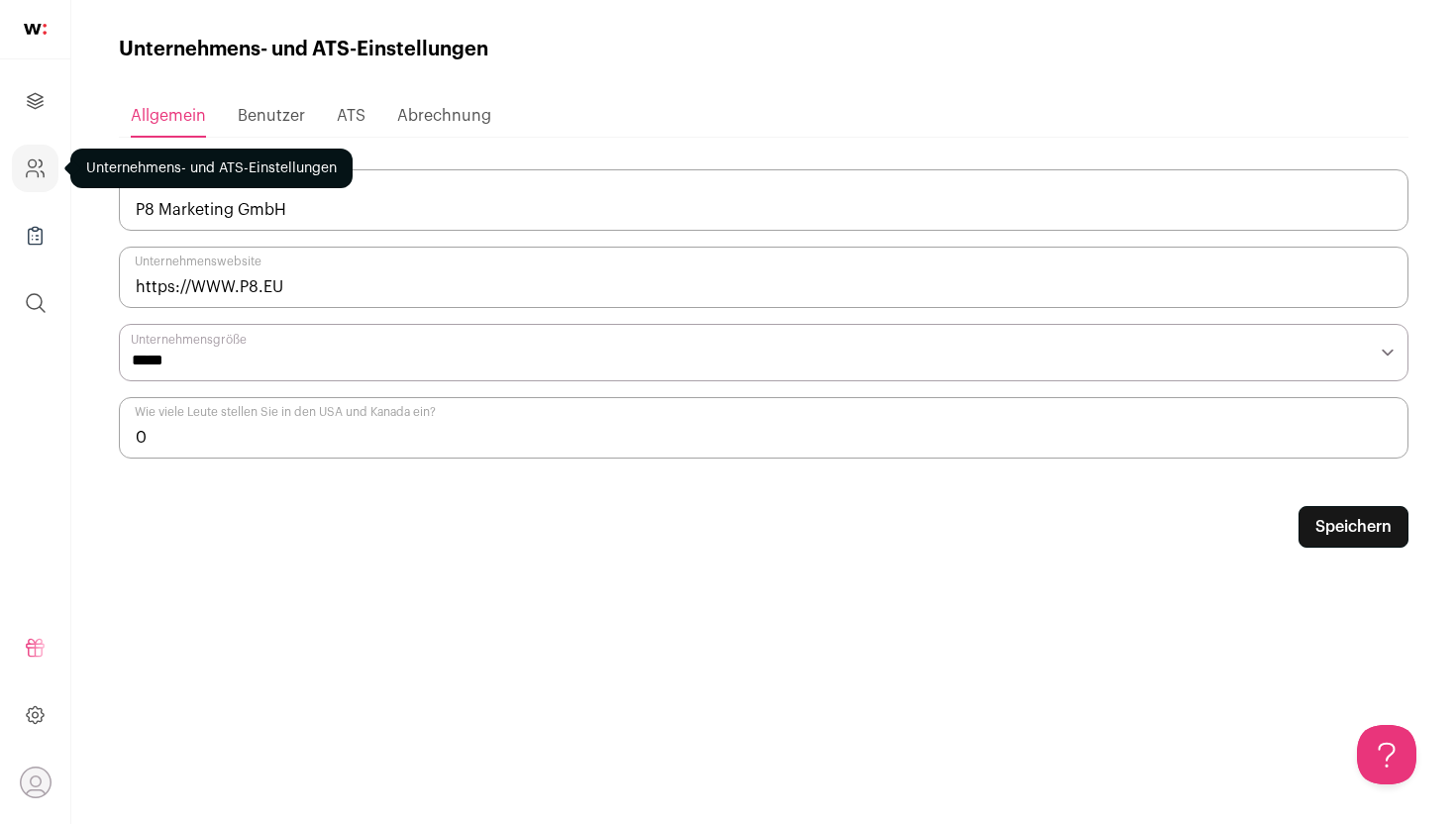 scroll, scrollTop: 0, scrollLeft: 0, axis: both 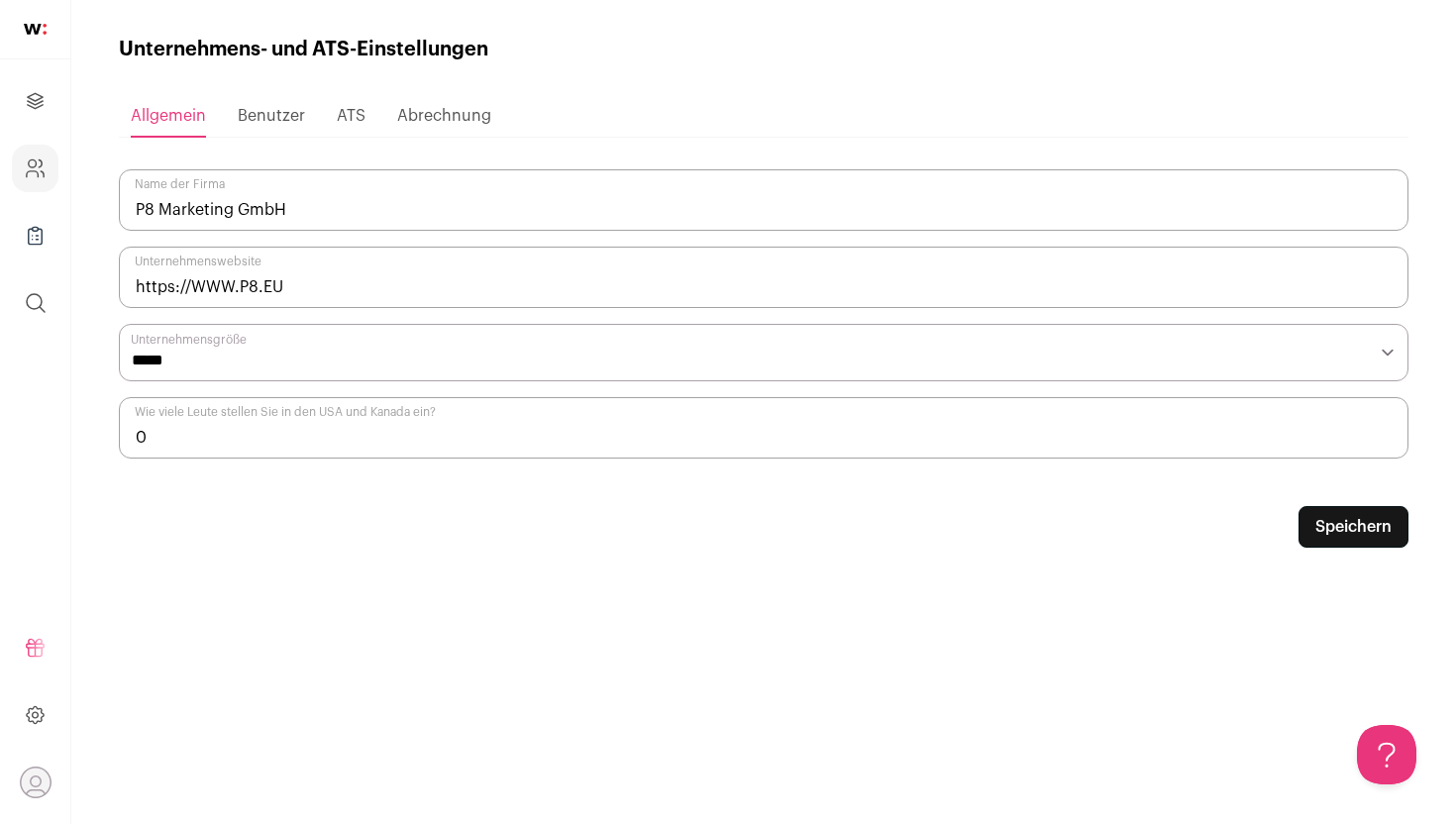 click on "https://WWW.P8.EU" at bounding box center (764, 277) 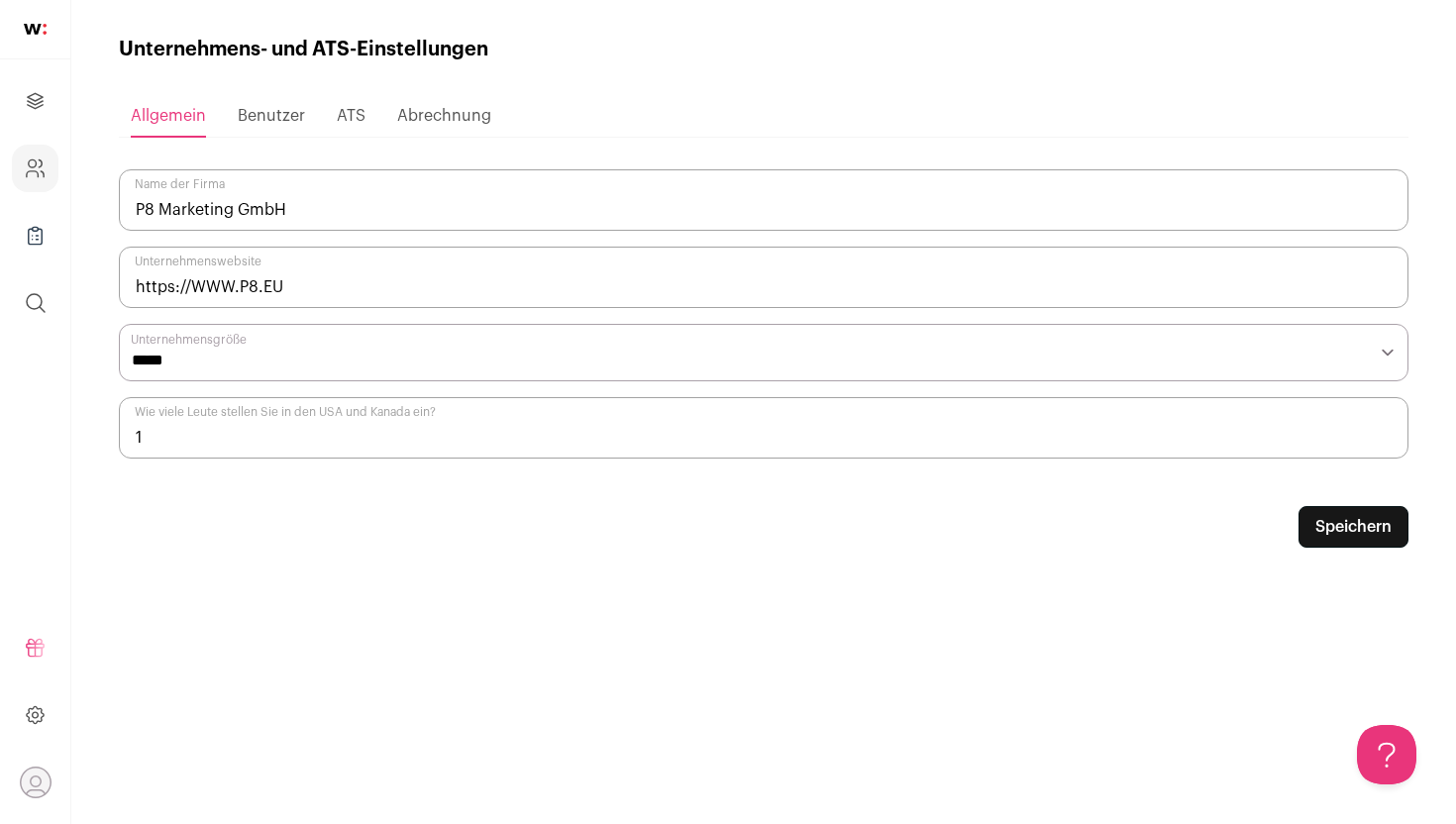 type on "1" 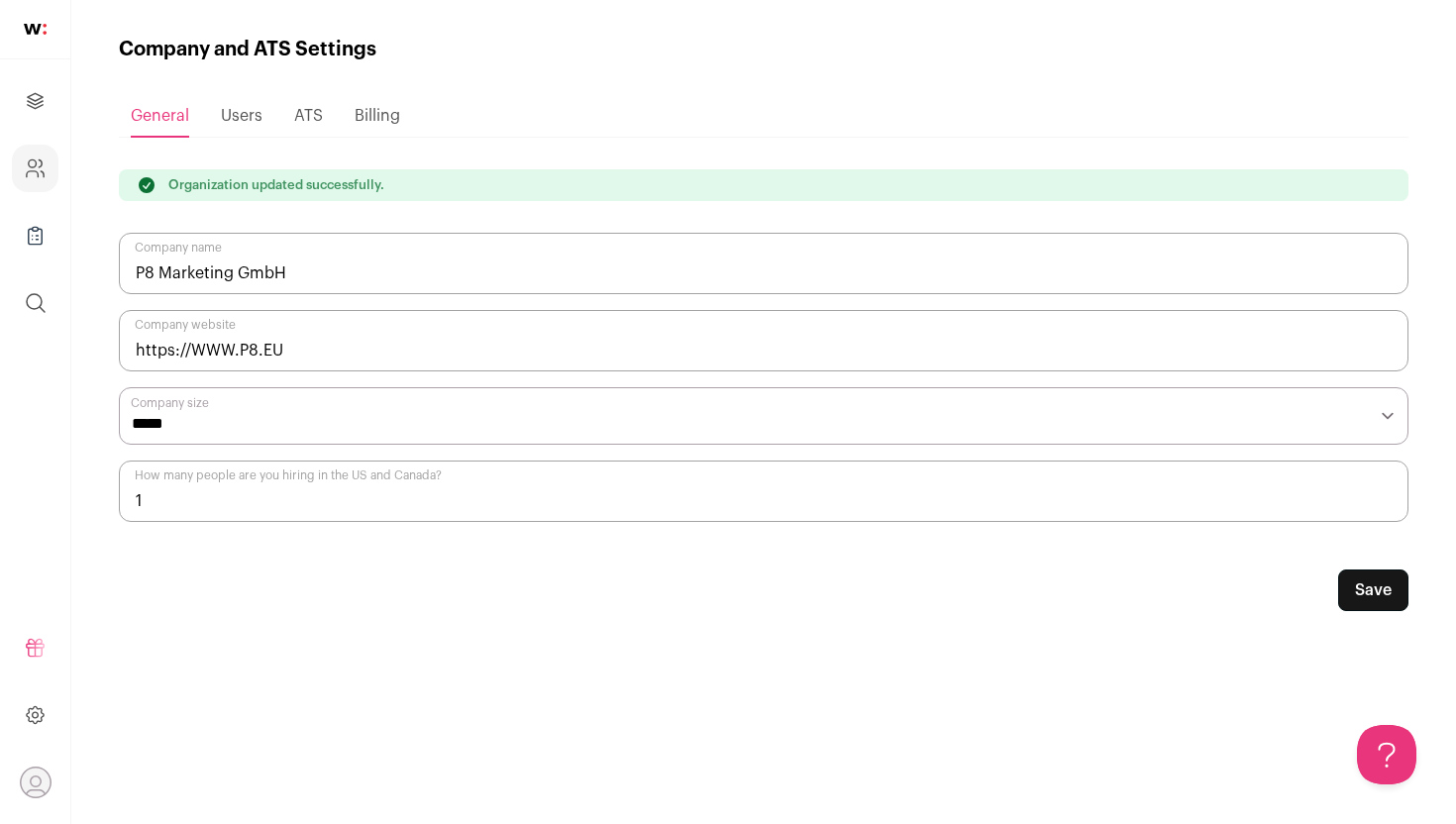 scroll, scrollTop: 0, scrollLeft: 0, axis: both 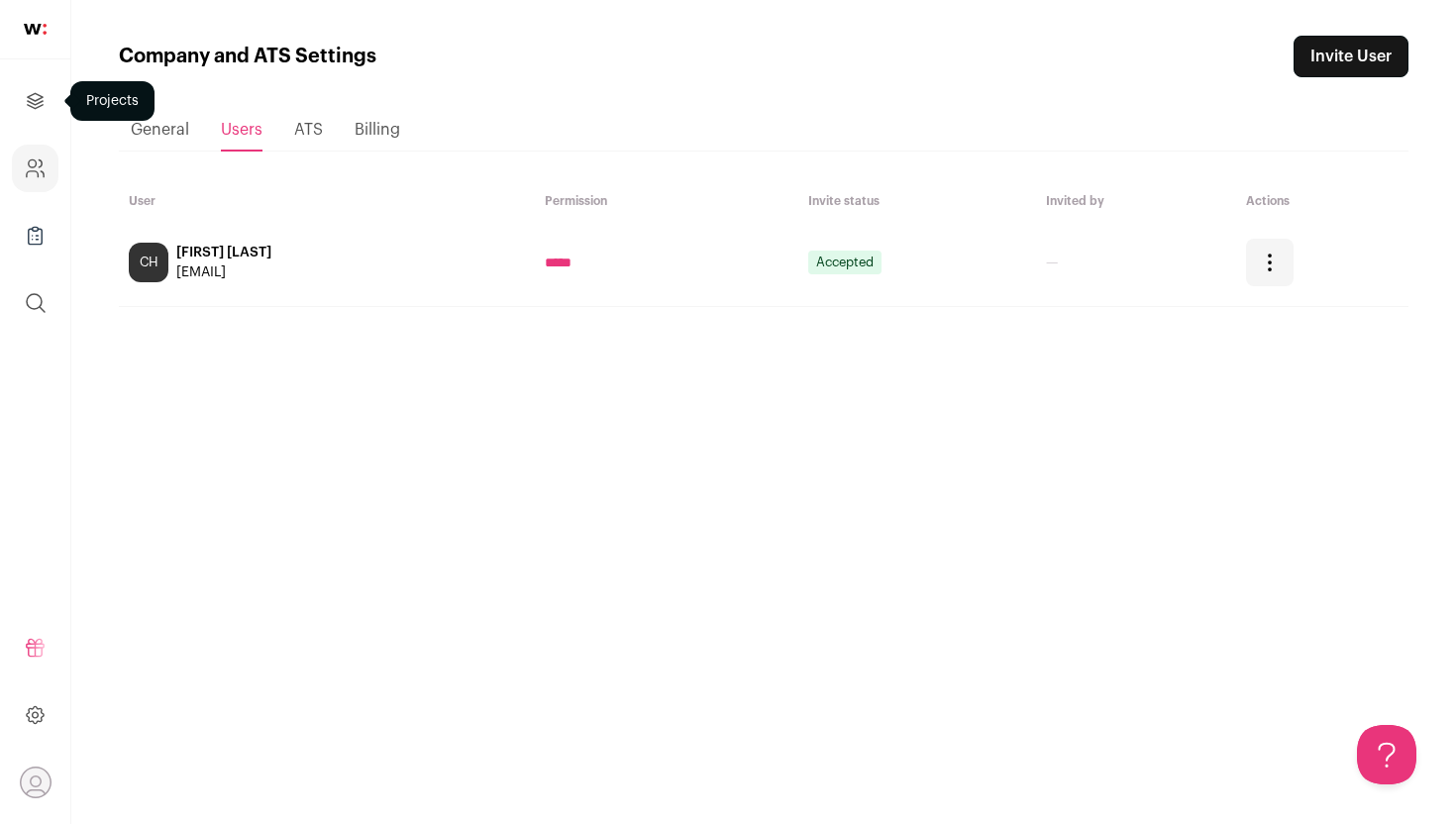 click 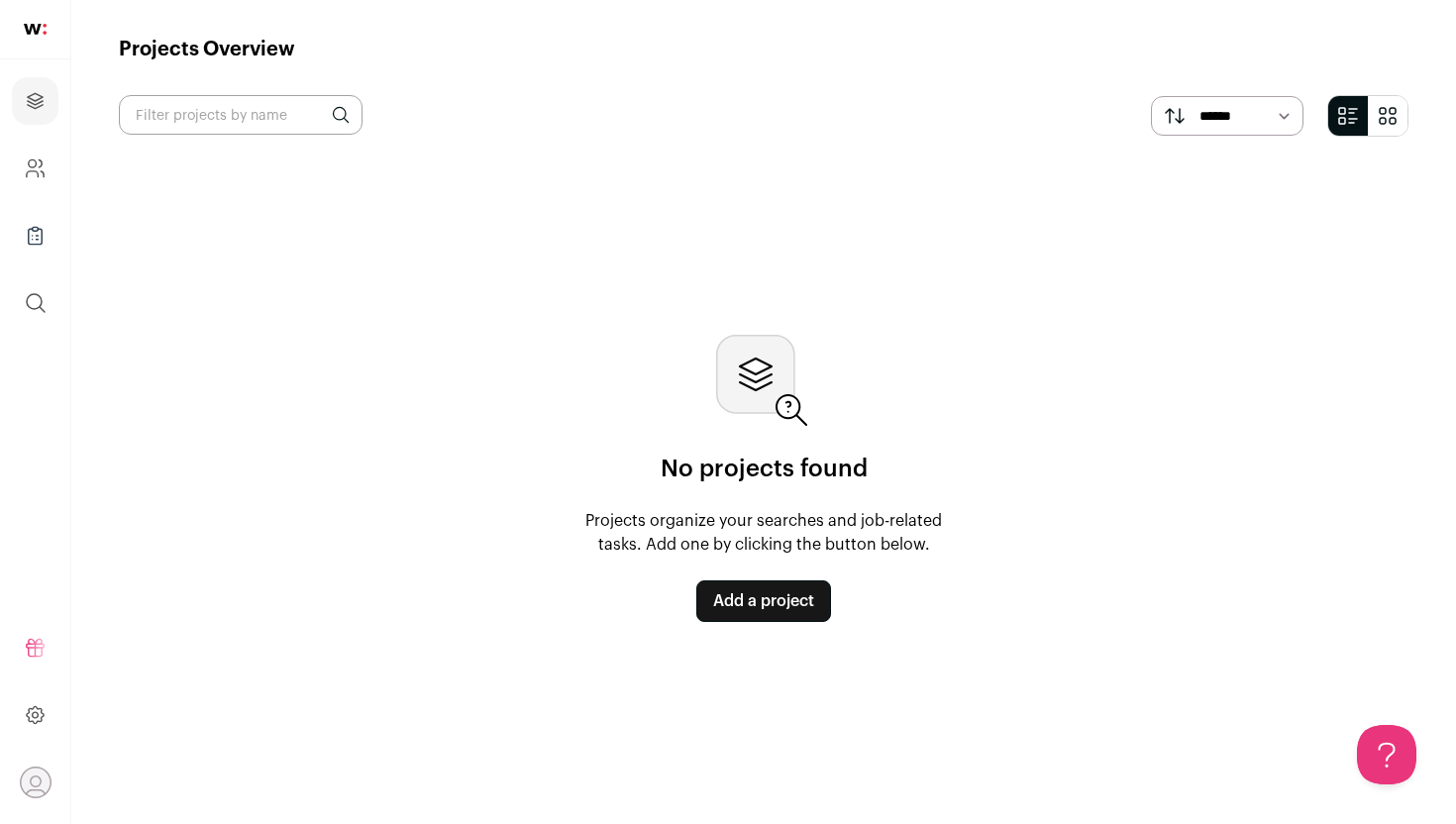 scroll, scrollTop: 0, scrollLeft: 0, axis: both 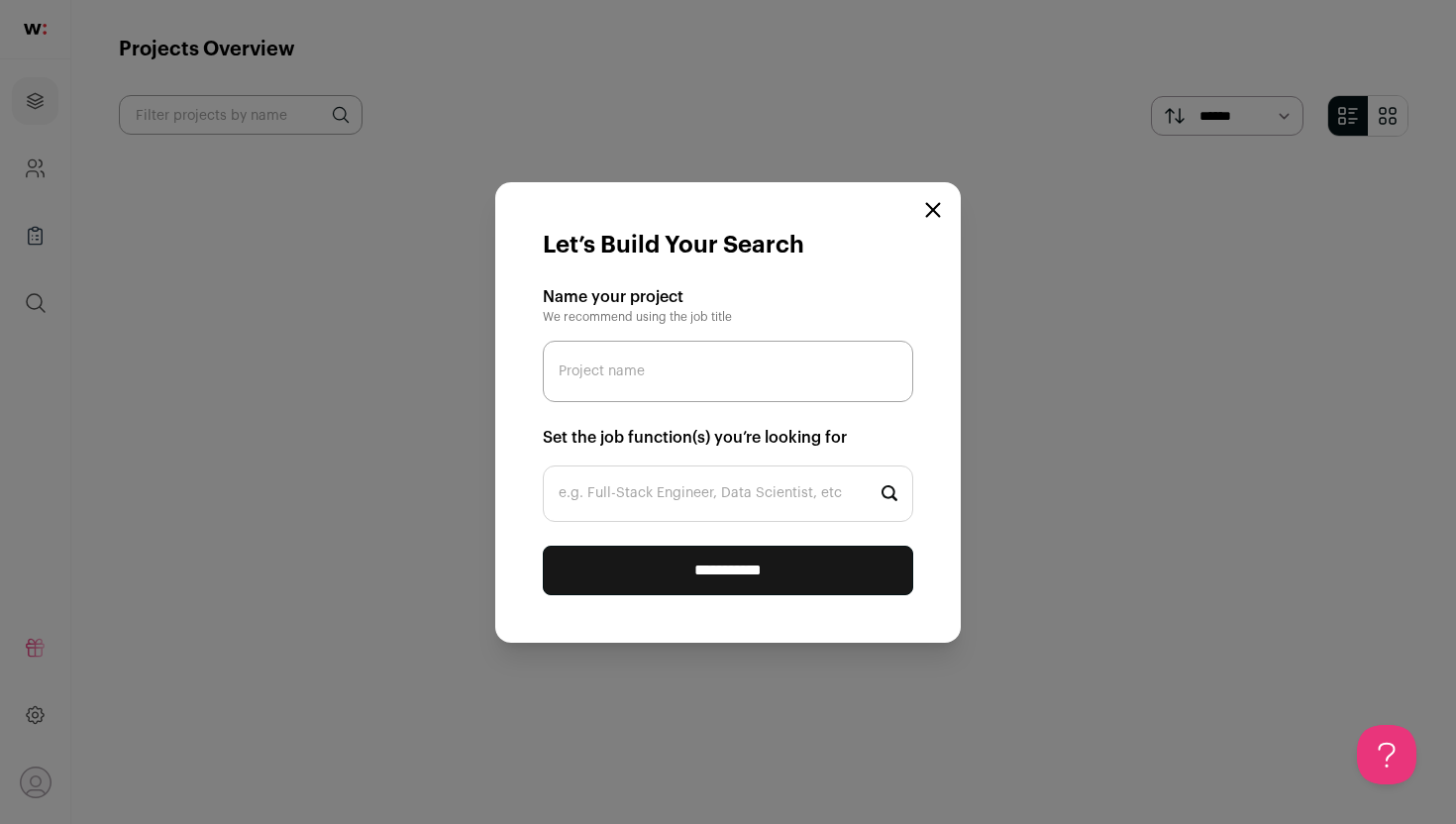 click on "**********" at bounding box center [728, 412] 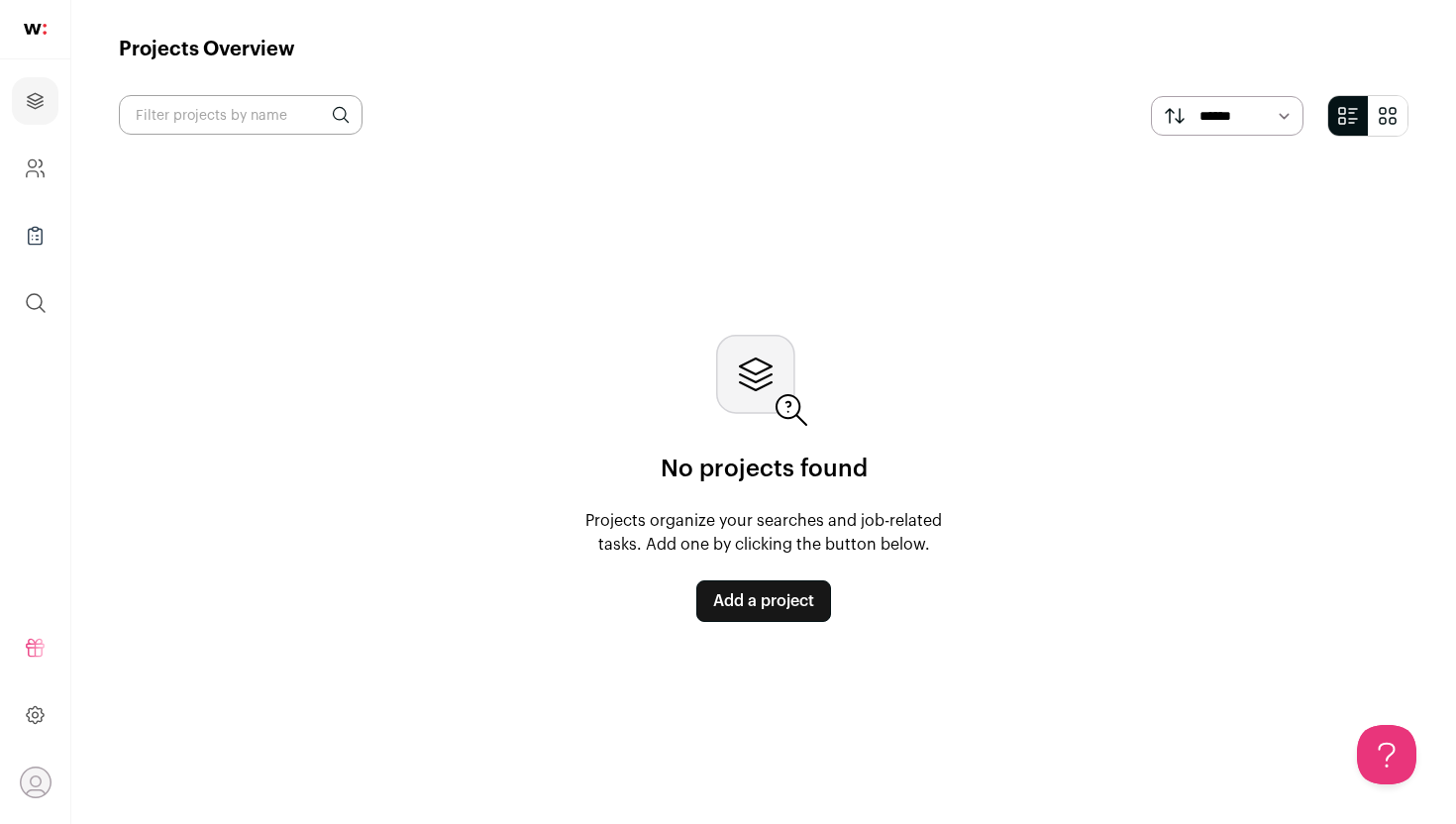 click on "******
*******" at bounding box center [764, 116] 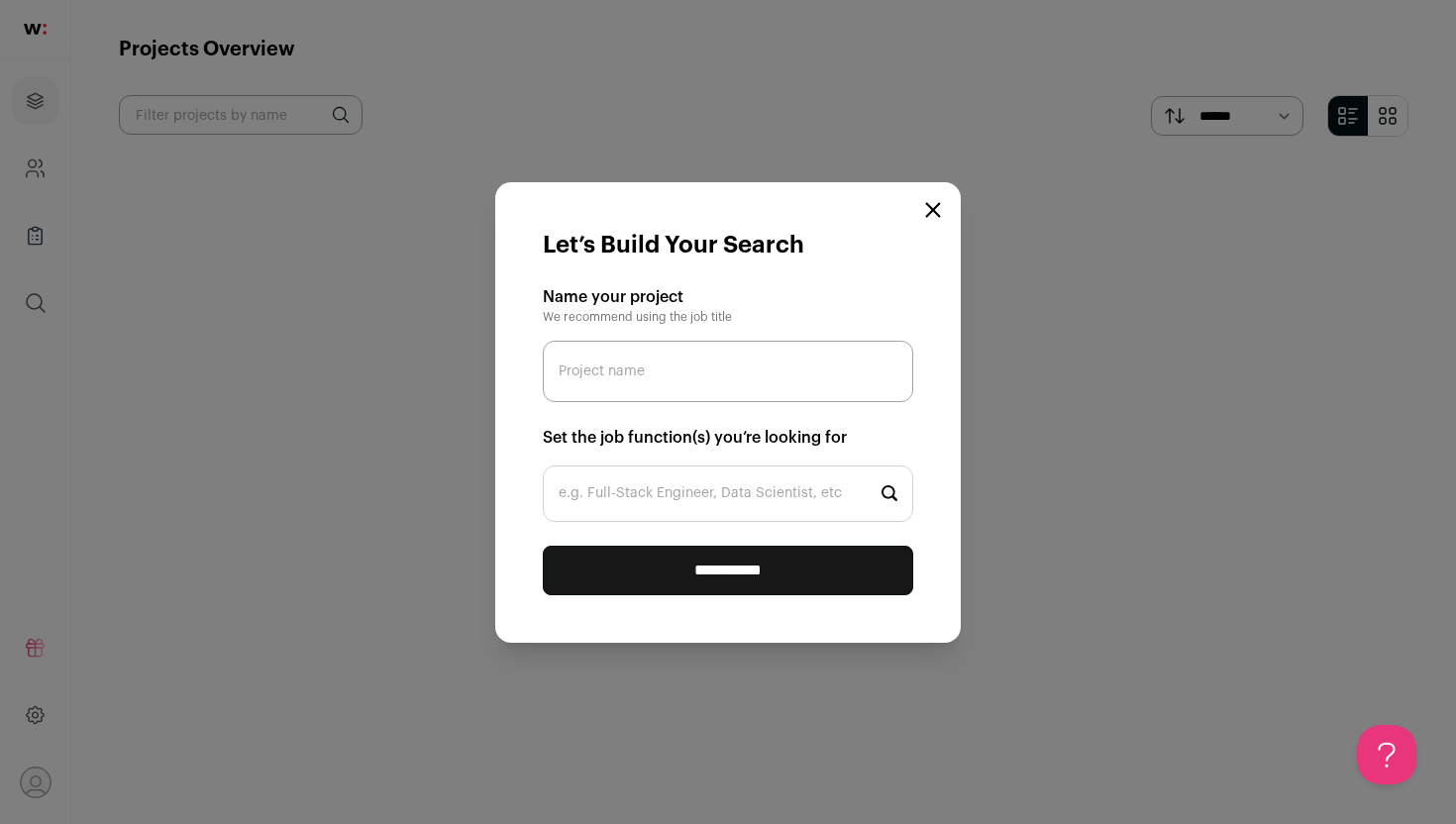 click 